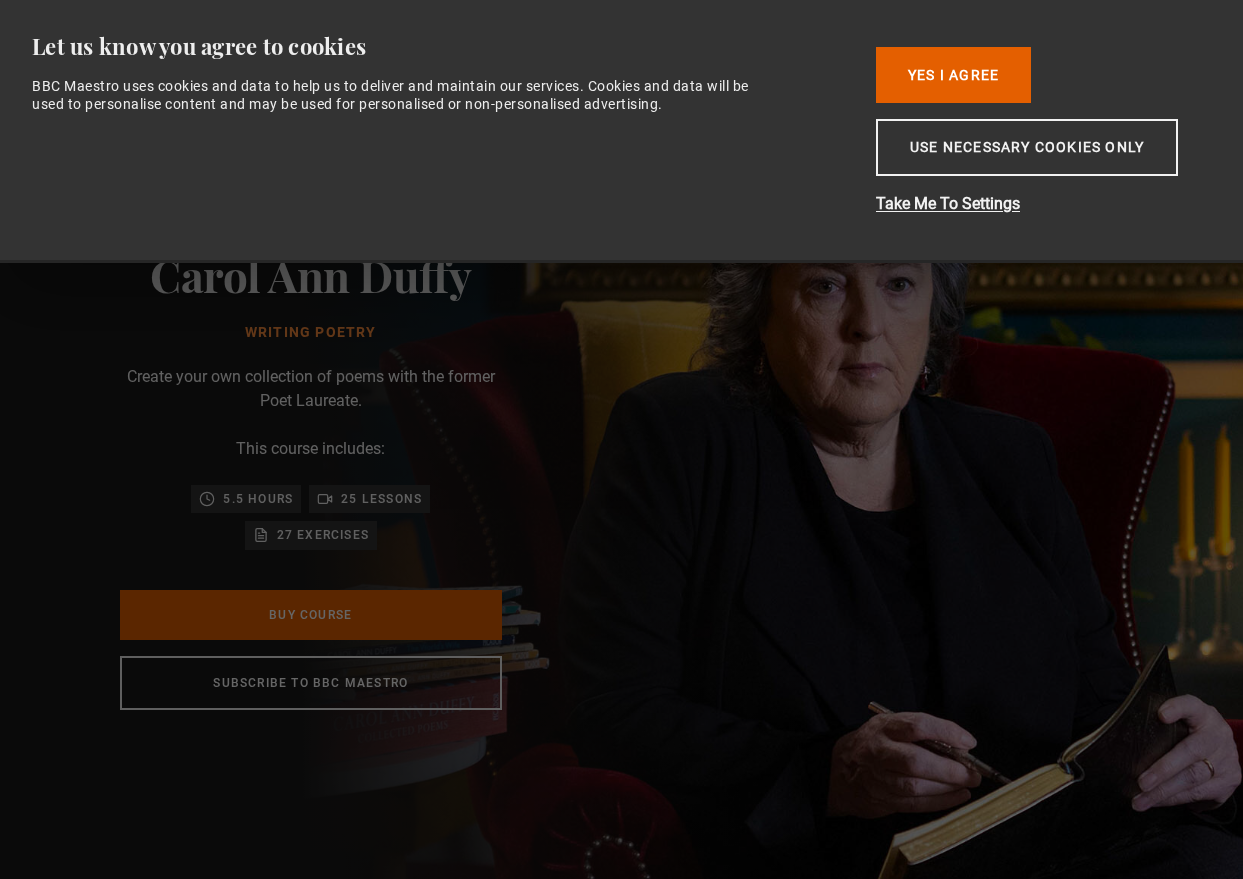 scroll, scrollTop: 0, scrollLeft: 0, axis: both 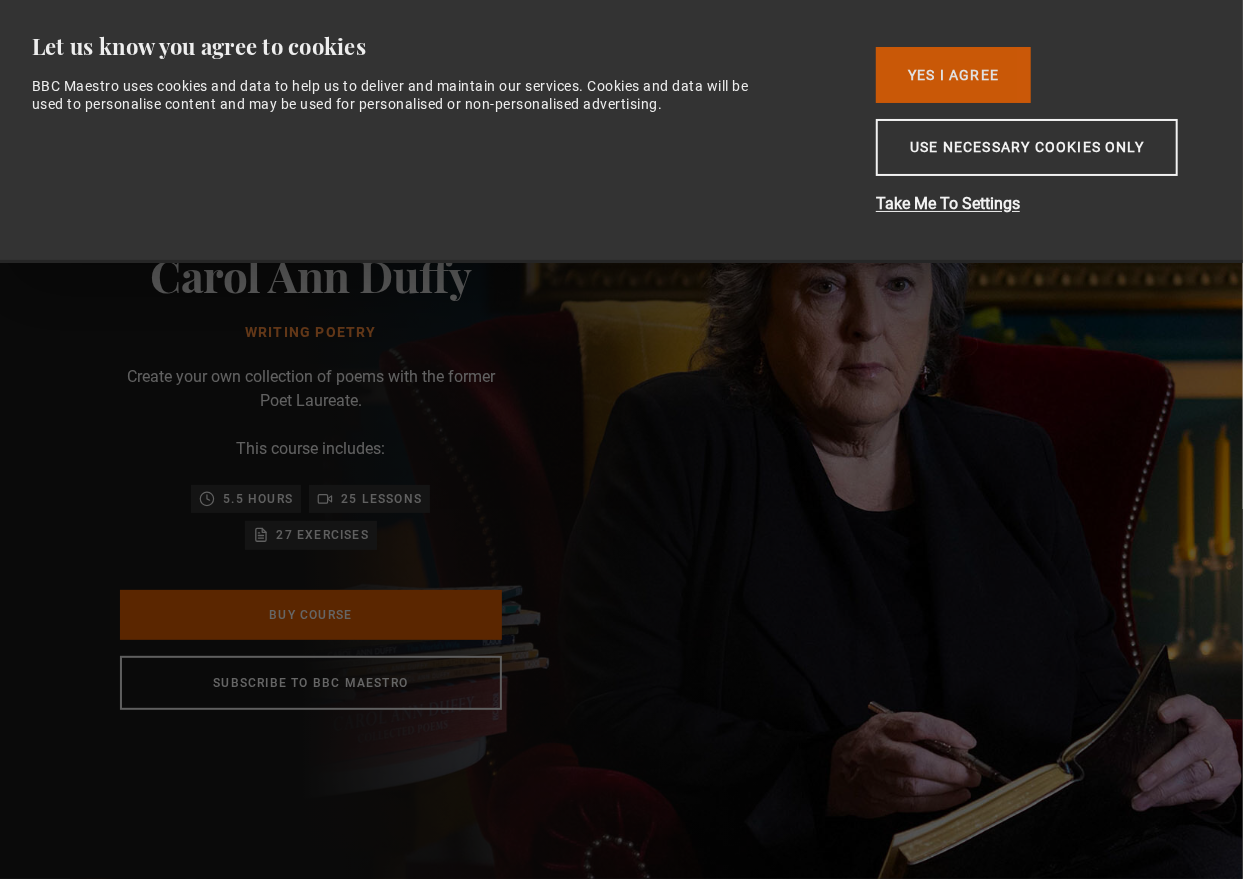 click on "Yes I Agree" at bounding box center (953, 75) 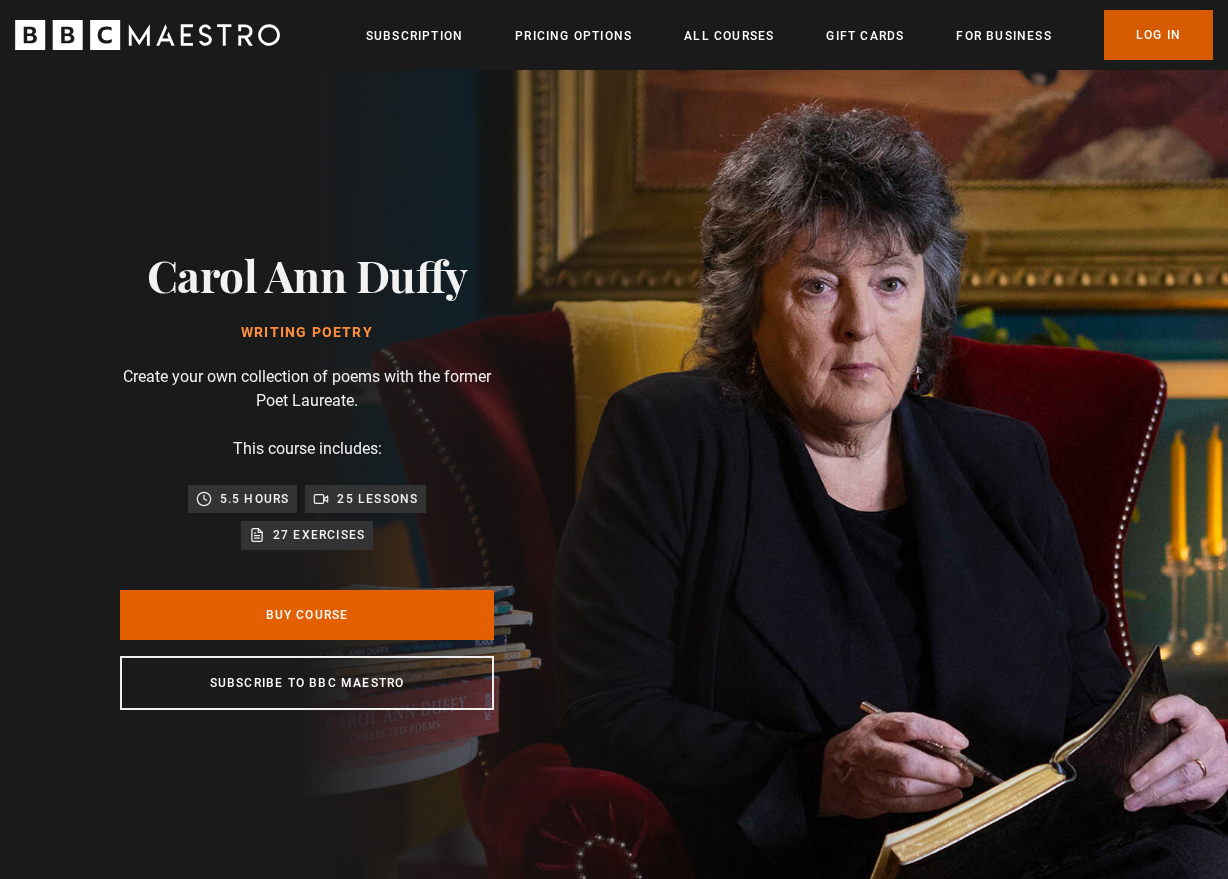 click on "Log In" at bounding box center (1158, 35) 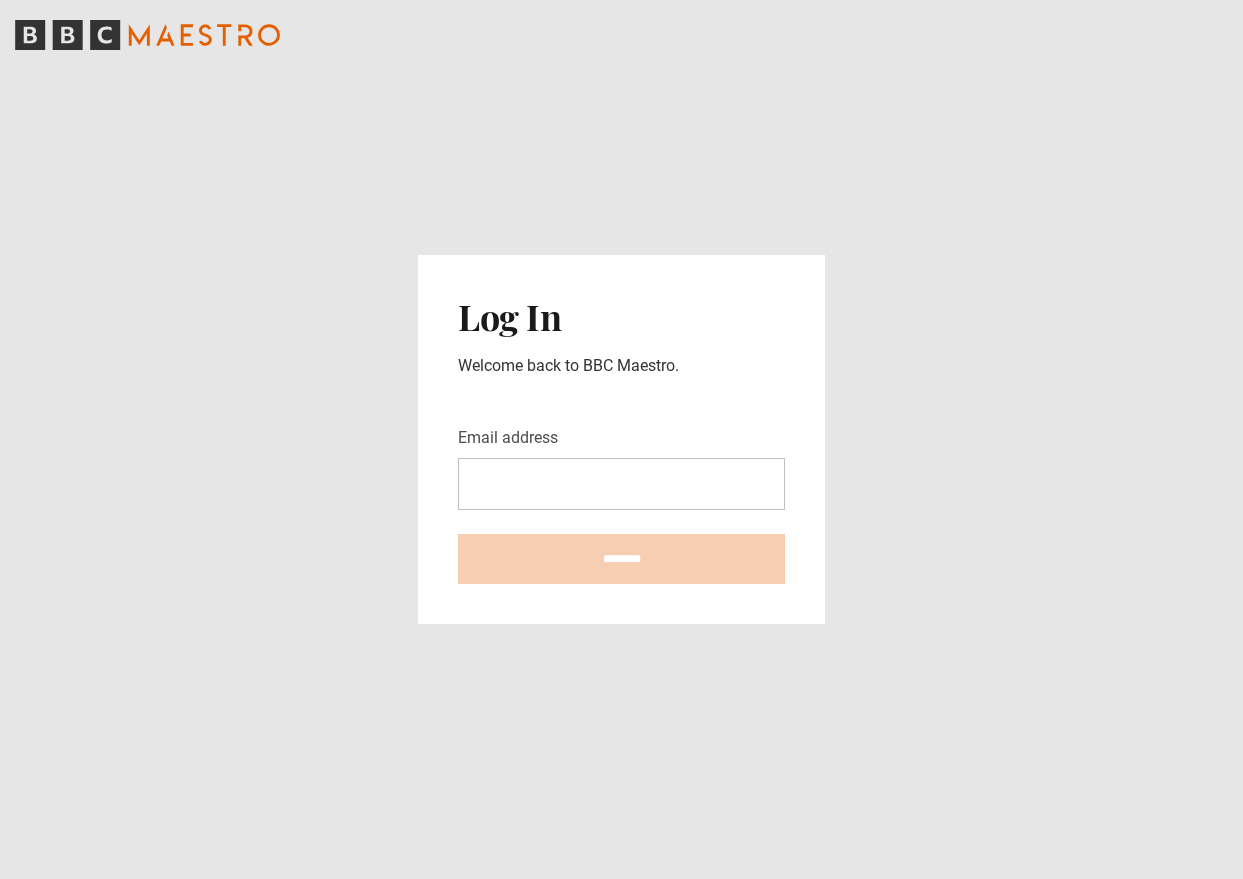 scroll, scrollTop: 0, scrollLeft: 0, axis: both 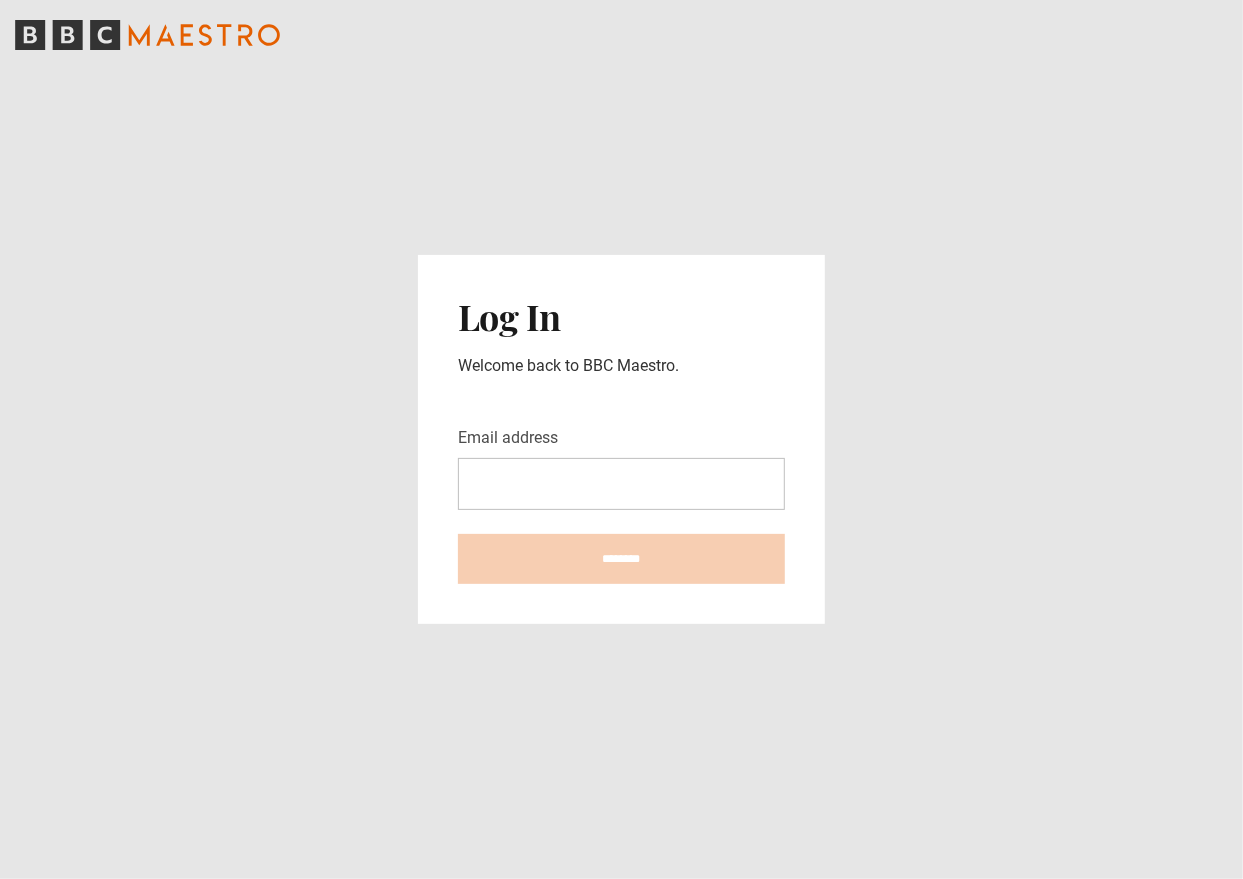 click on "Email address" at bounding box center (621, 484) 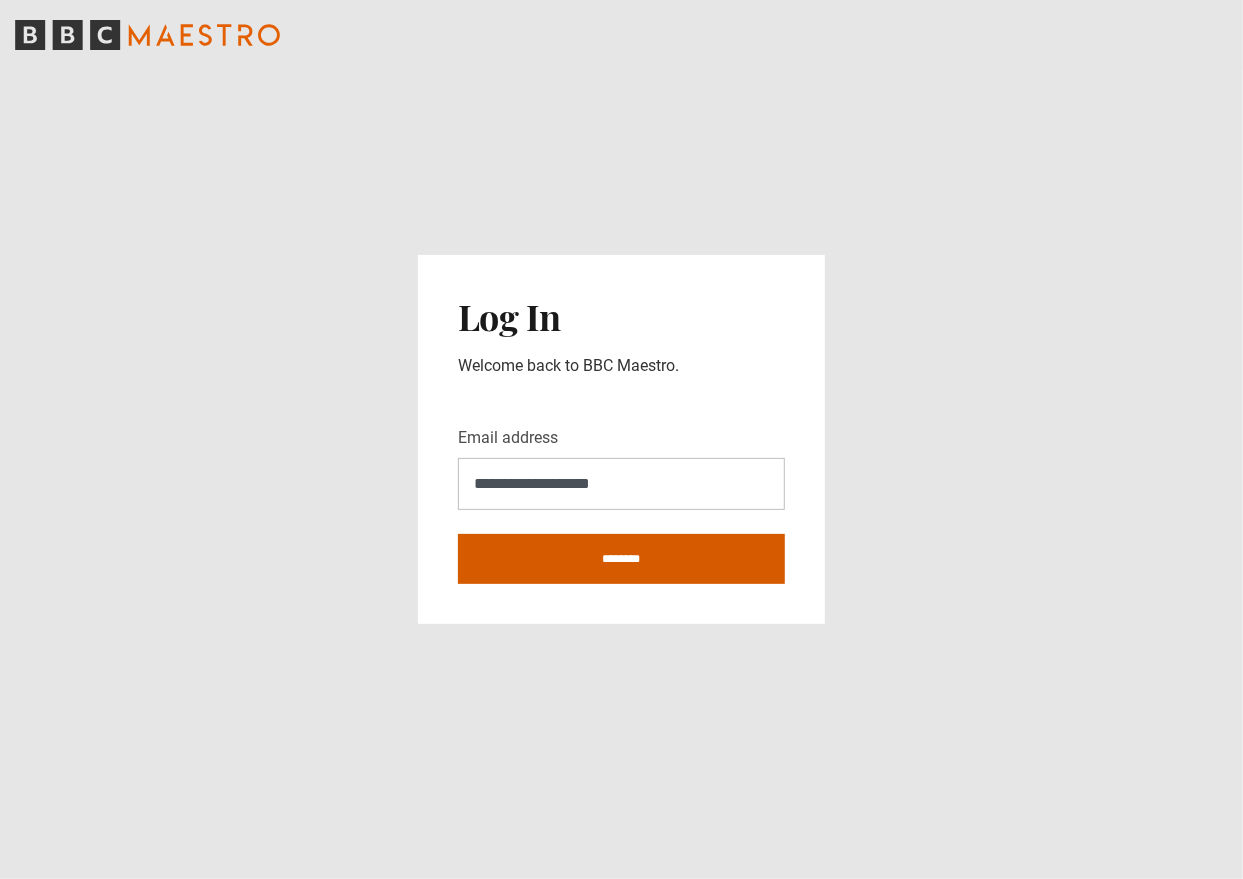 click on "********" at bounding box center [621, 559] 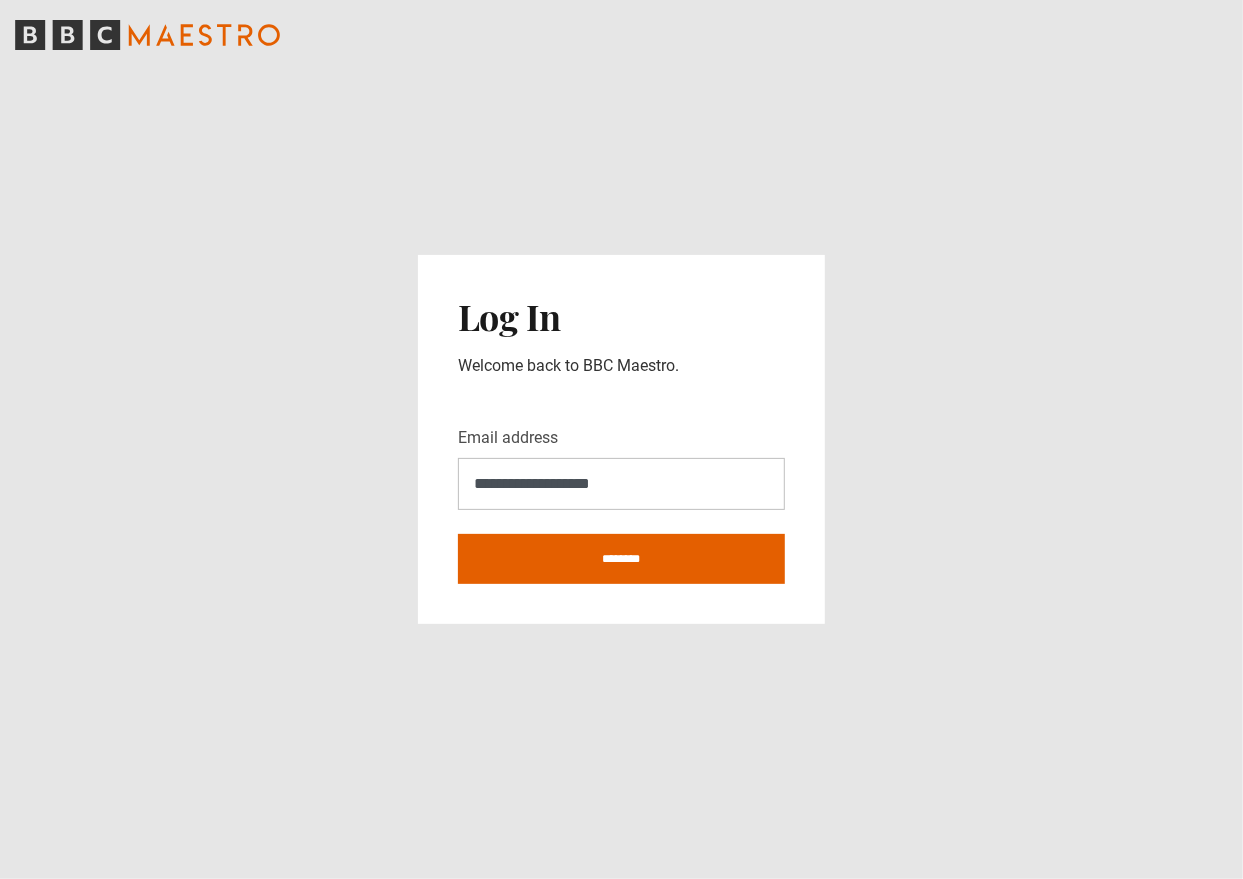 type on "**********" 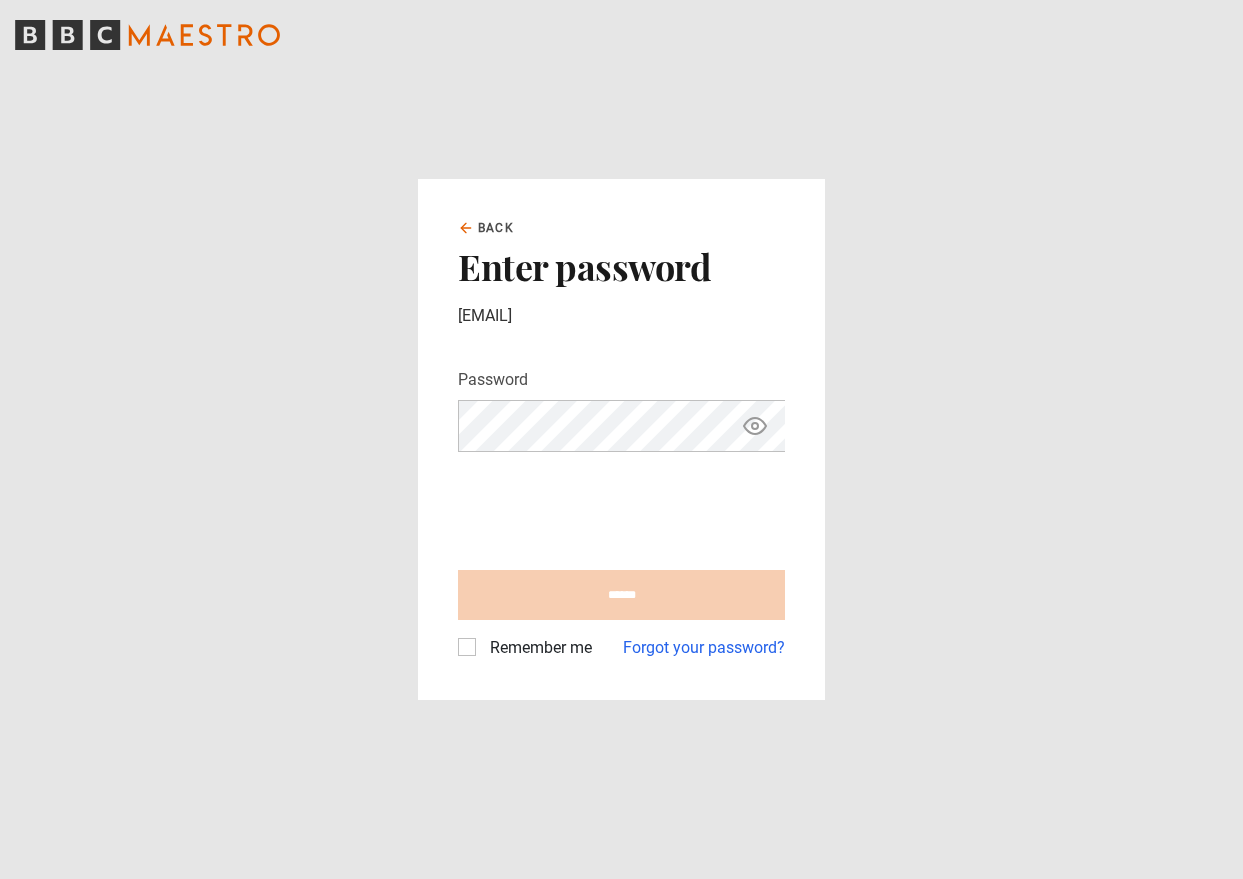 scroll, scrollTop: 0, scrollLeft: 0, axis: both 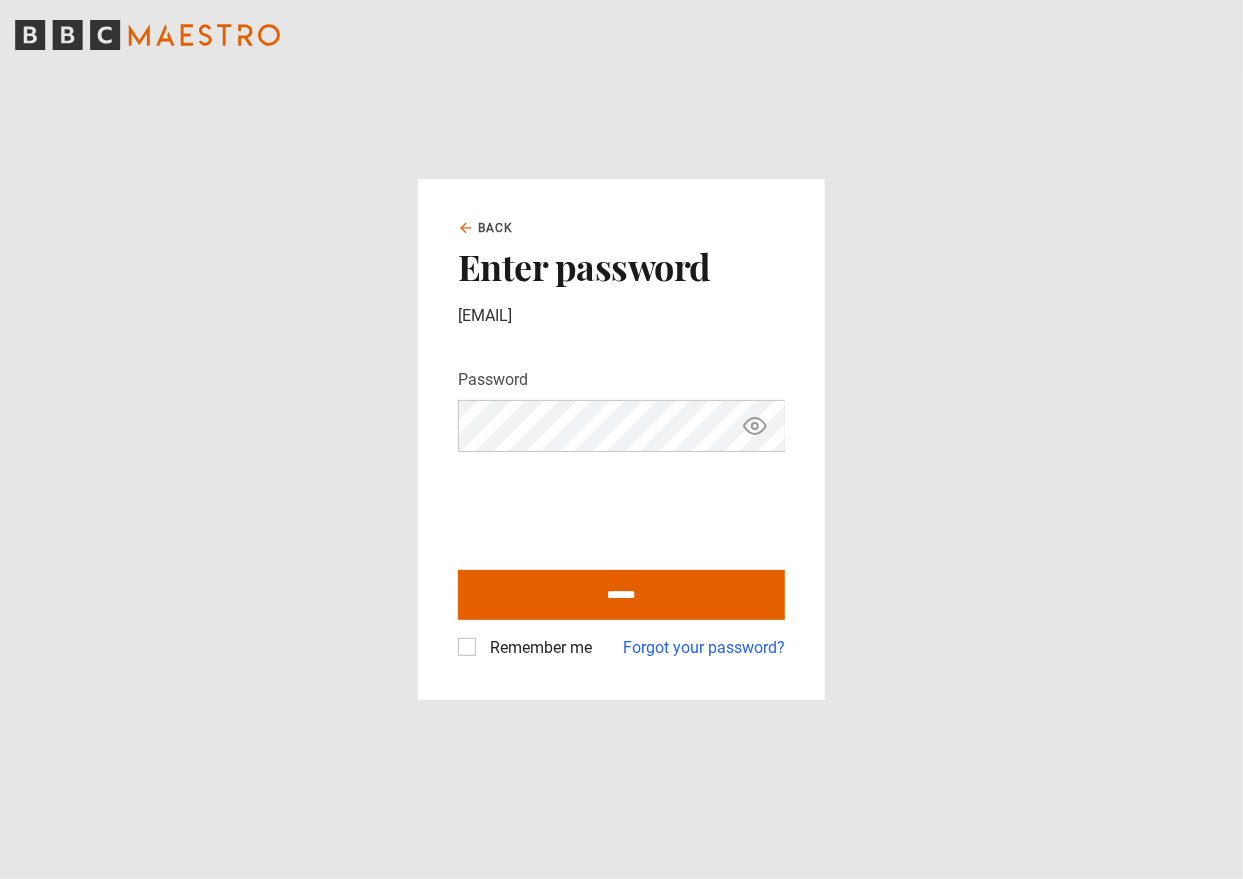 click on "Remember me" at bounding box center (525, 648) 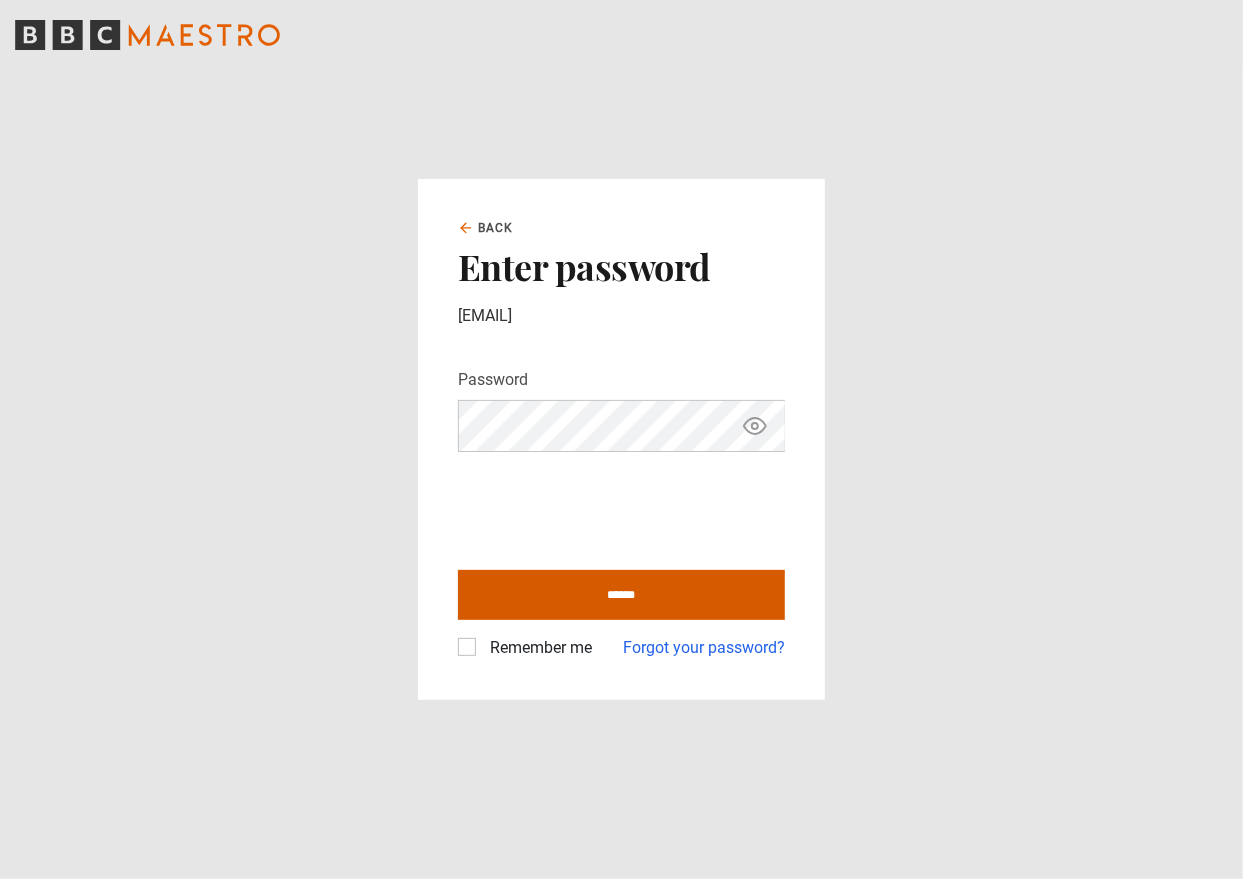 click on "******" at bounding box center [621, 595] 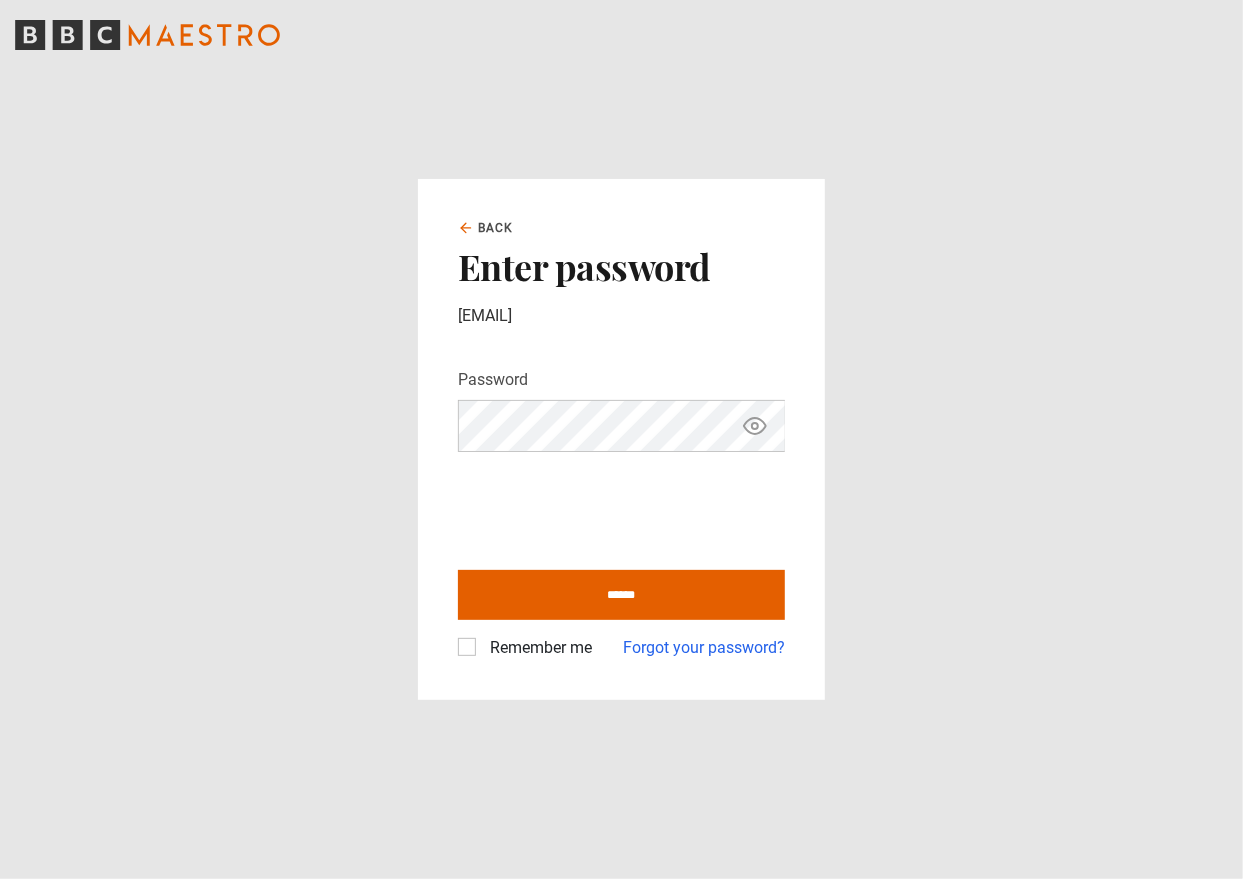 type on "**********" 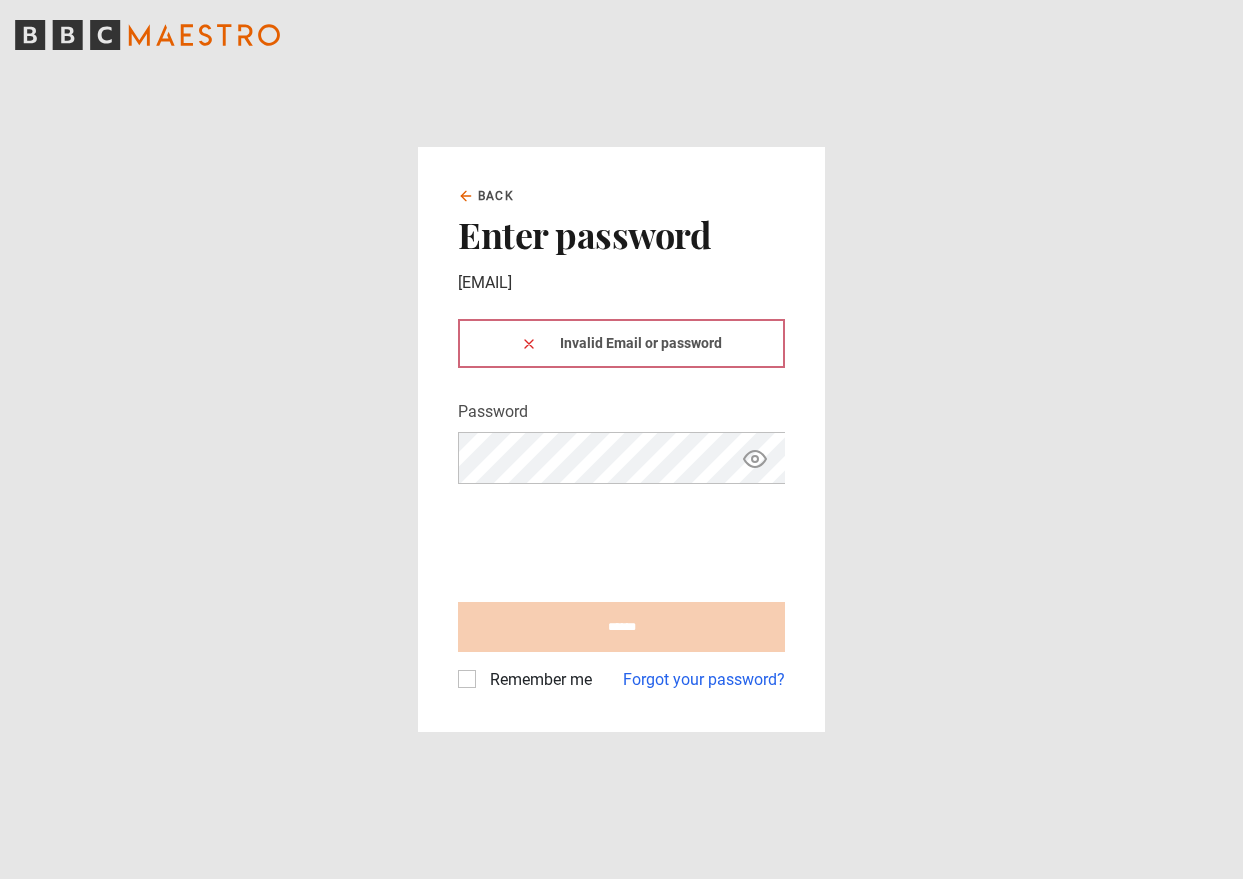 scroll, scrollTop: 0, scrollLeft: 0, axis: both 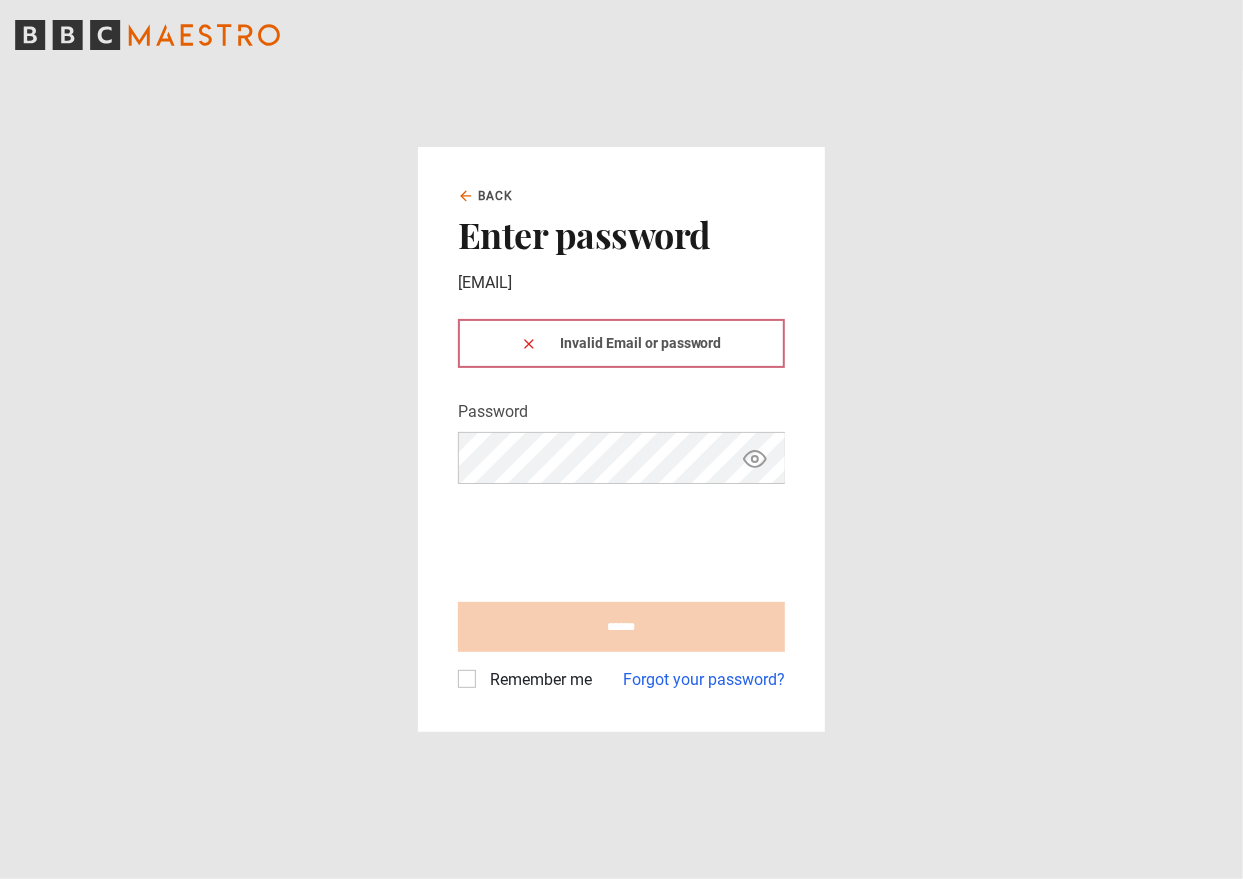 click 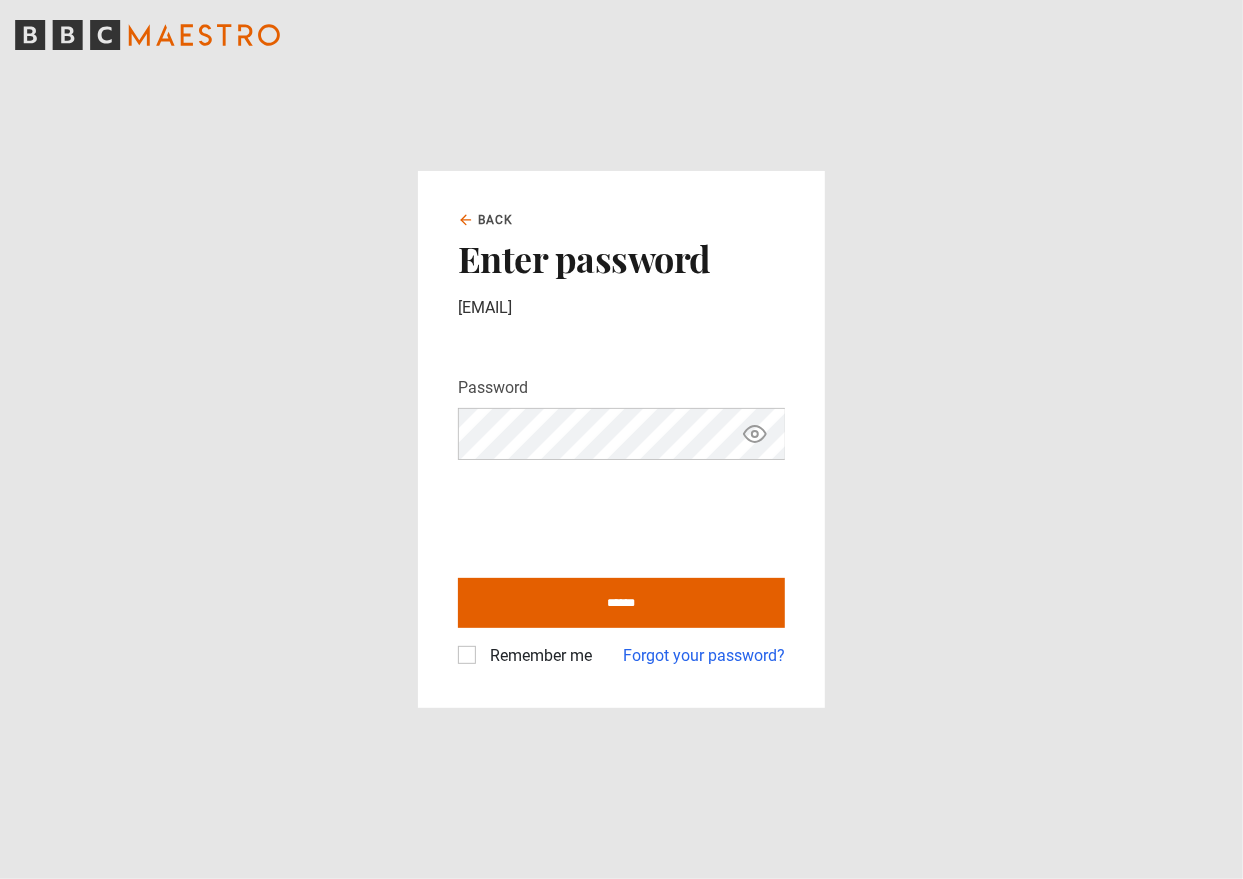 click 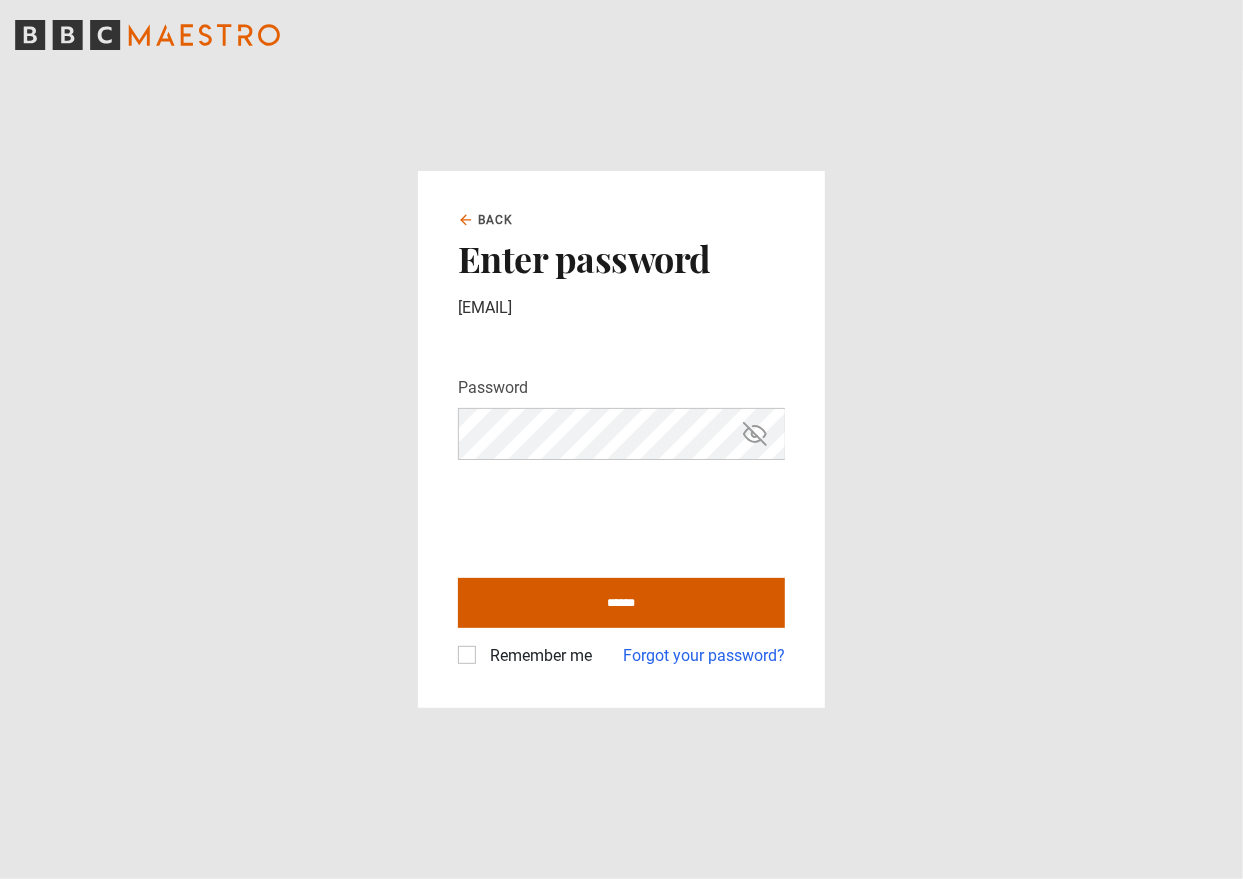 click on "******" at bounding box center (621, 603) 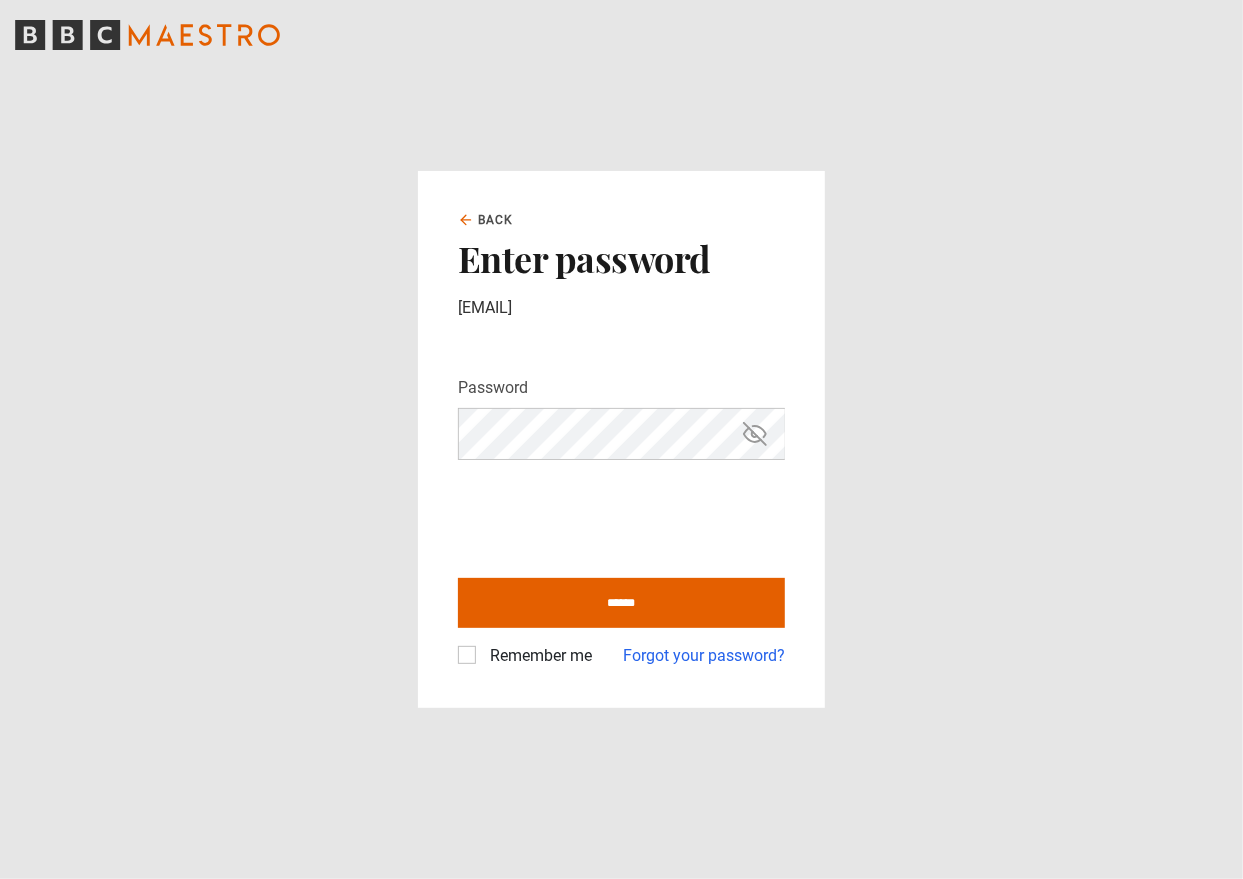 type on "**********" 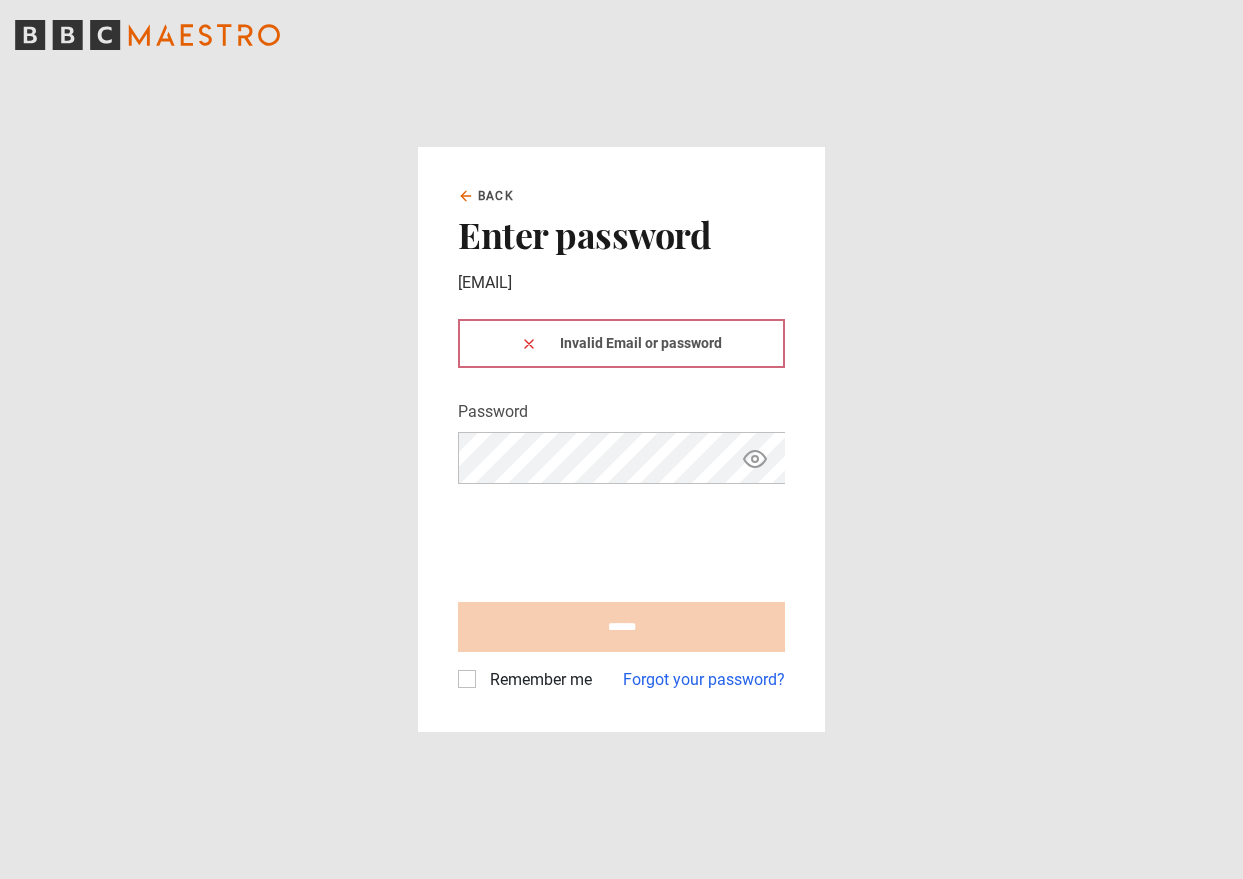 scroll, scrollTop: 0, scrollLeft: 0, axis: both 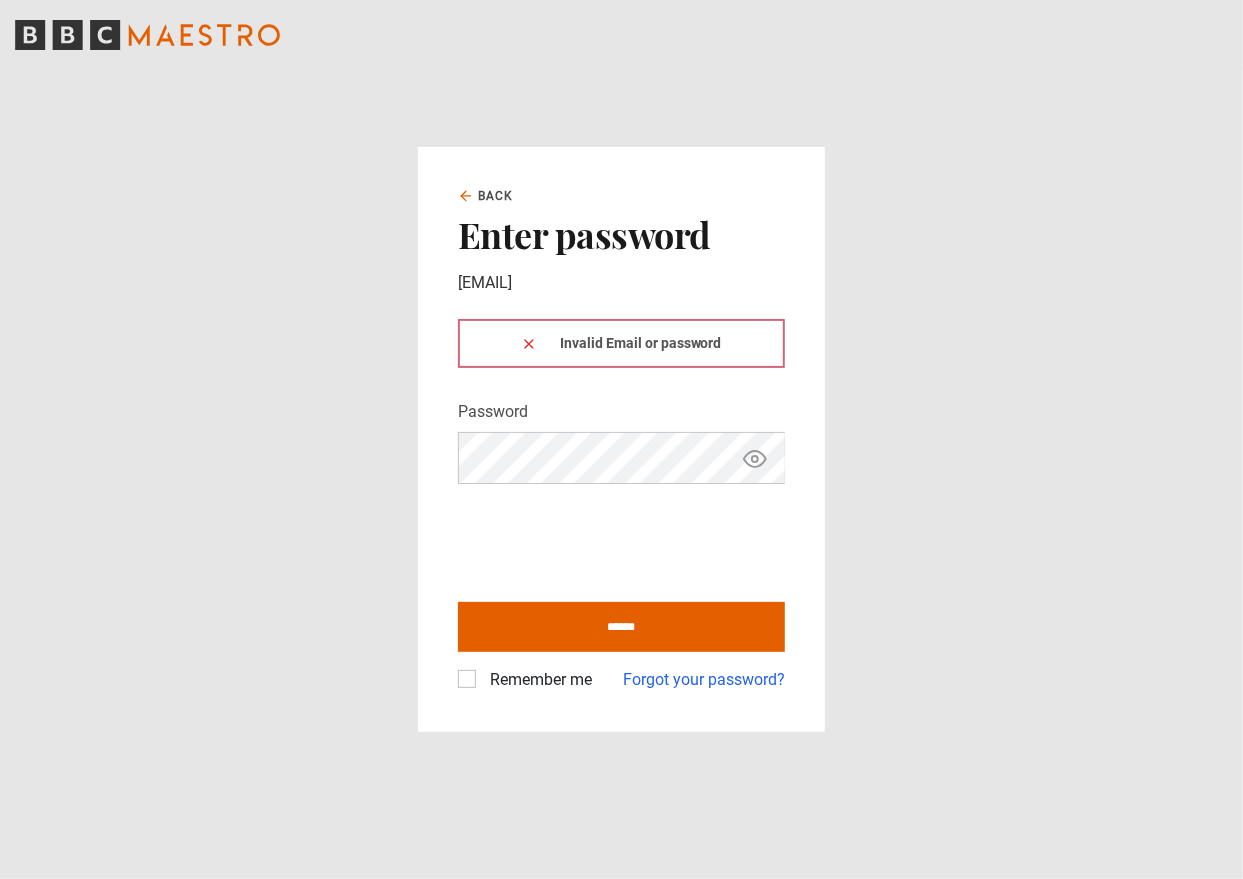 click 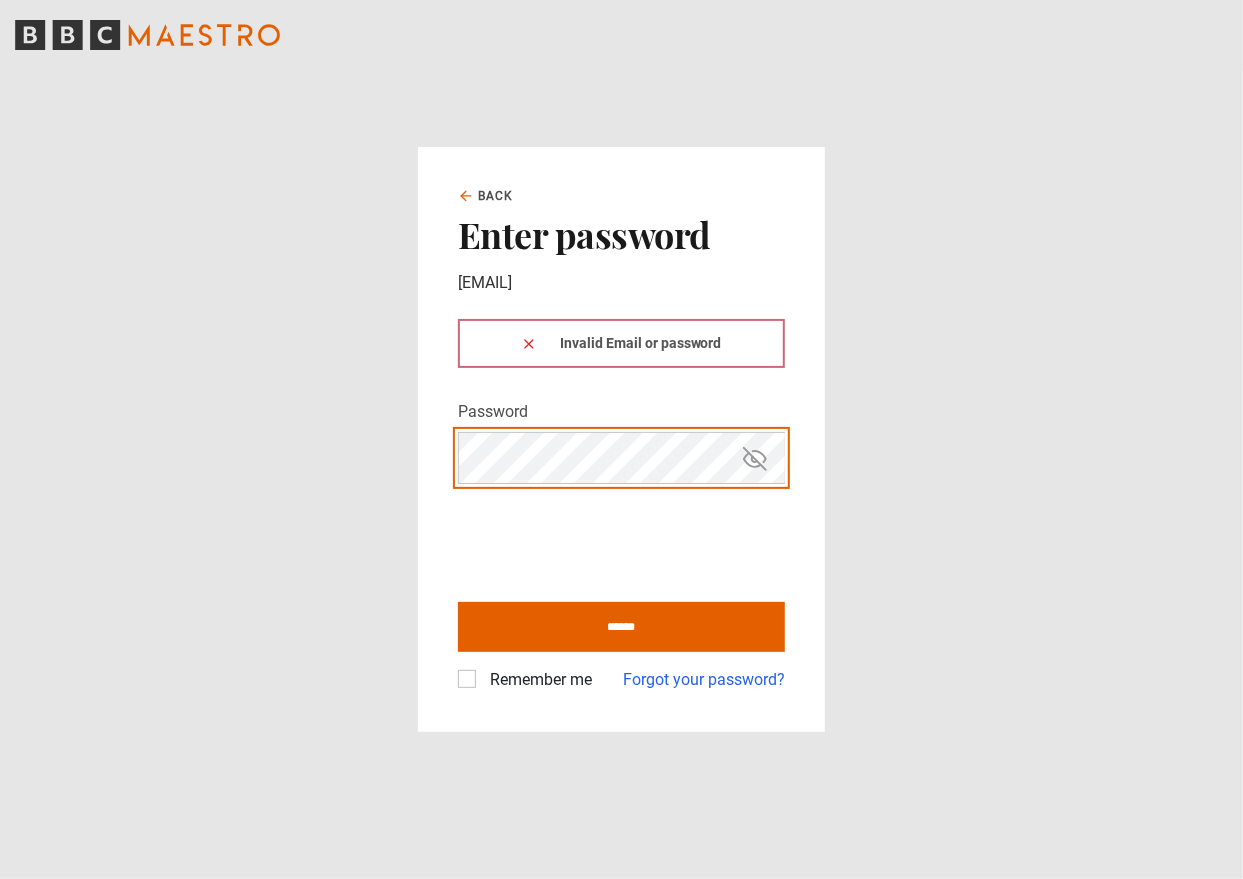 click on "Back
Enter password
clareoz66@gmail.com
Invalid Email or password
Password
Your password is hidden
******
Remember me
Forgot your password?" at bounding box center [621, 439] 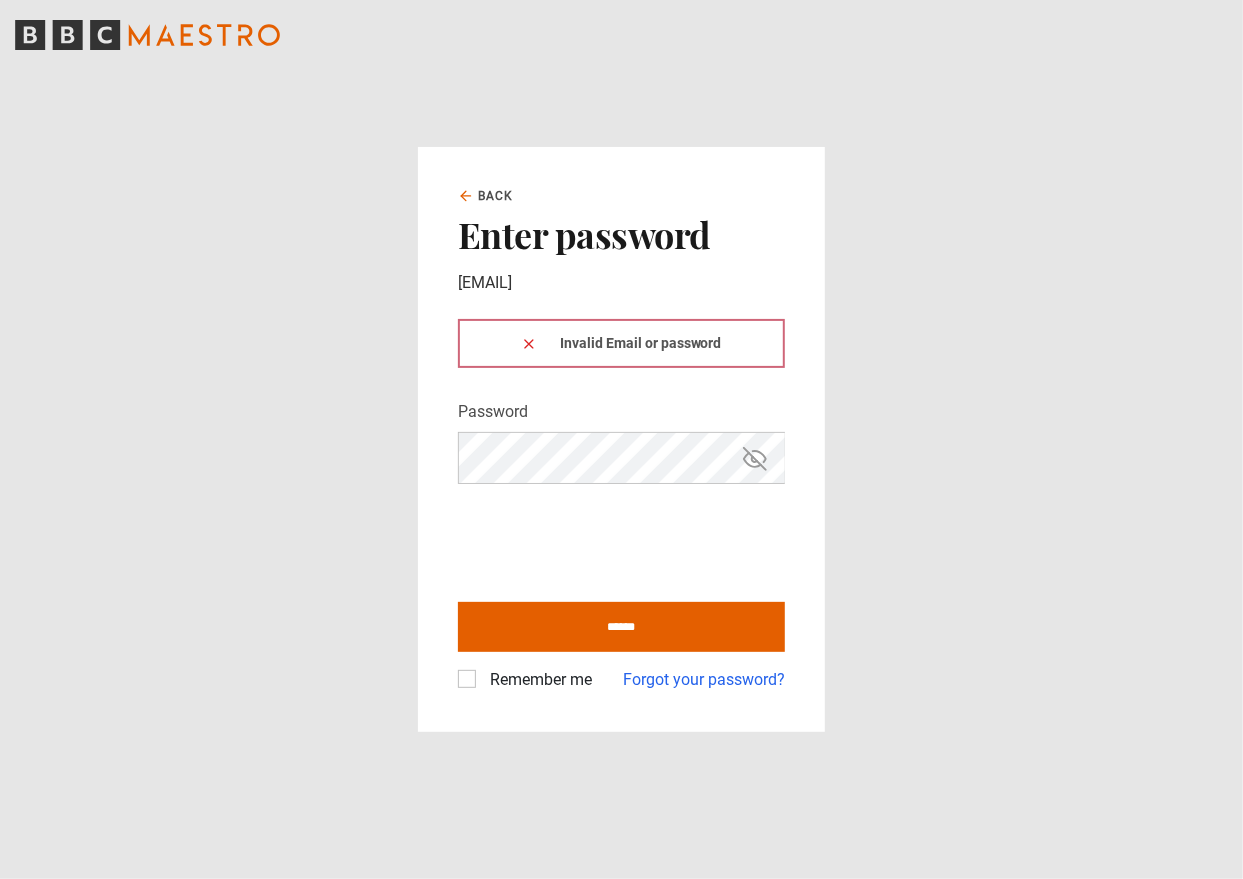 click on "Invalid Email or password" at bounding box center [621, 343] 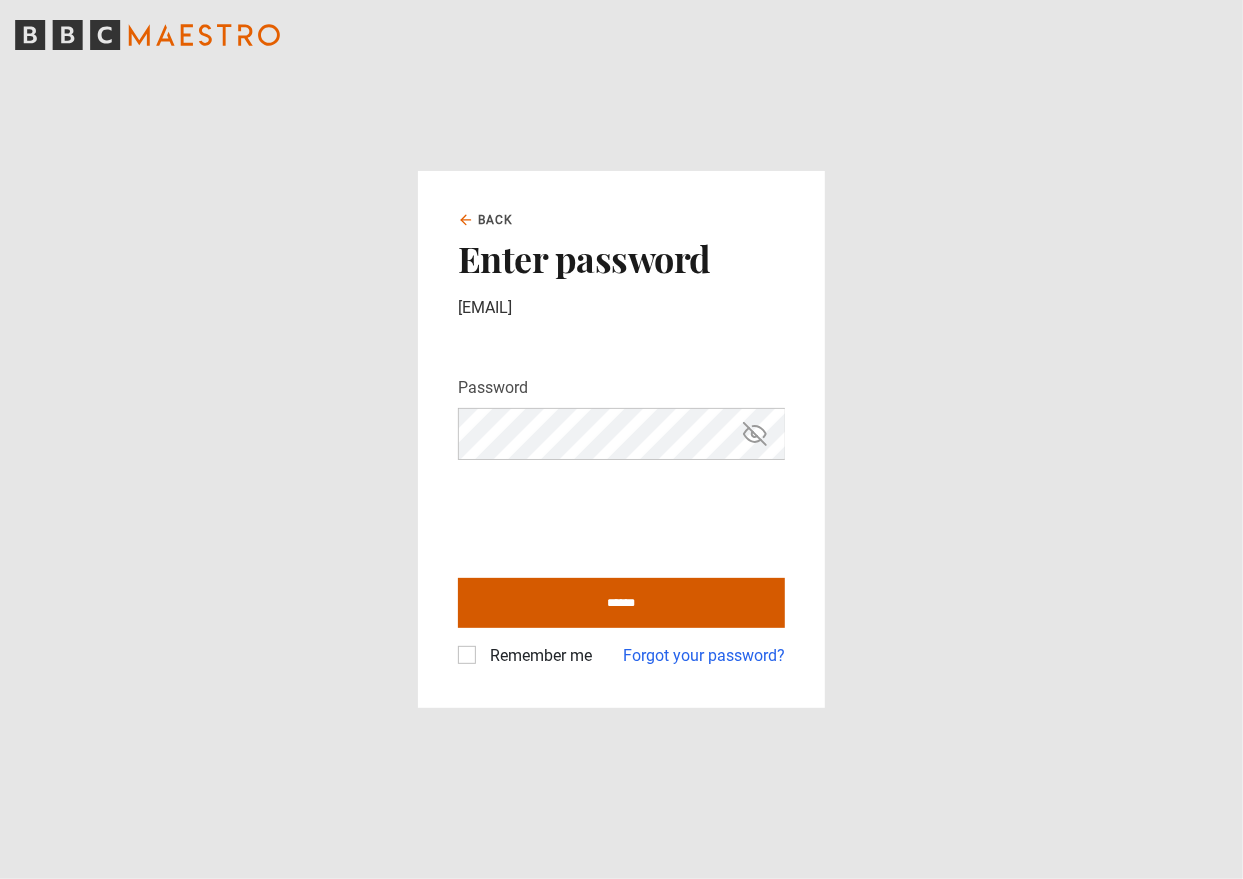 click on "******" at bounding box center [621, 603] 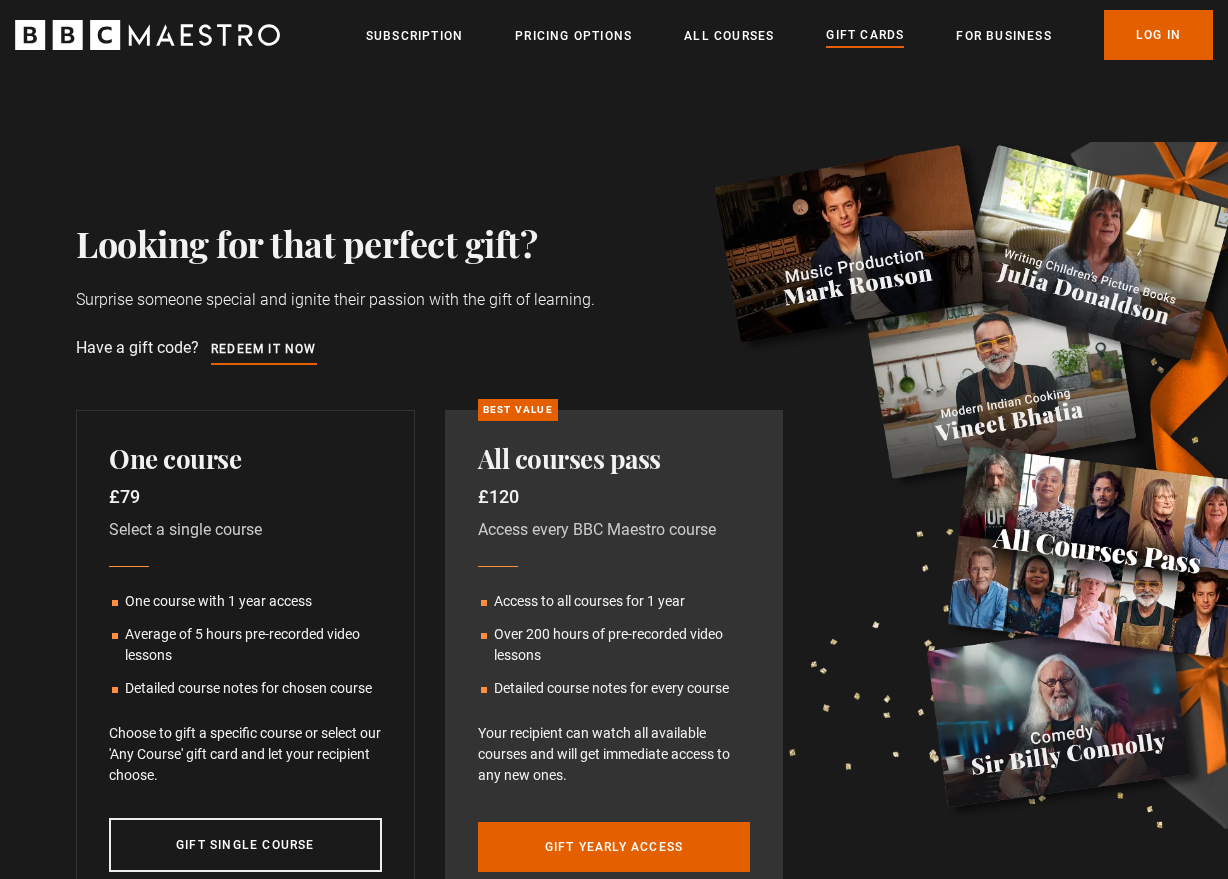 scroll, scrollTop: 0, scrollLeft: 0, axis: both 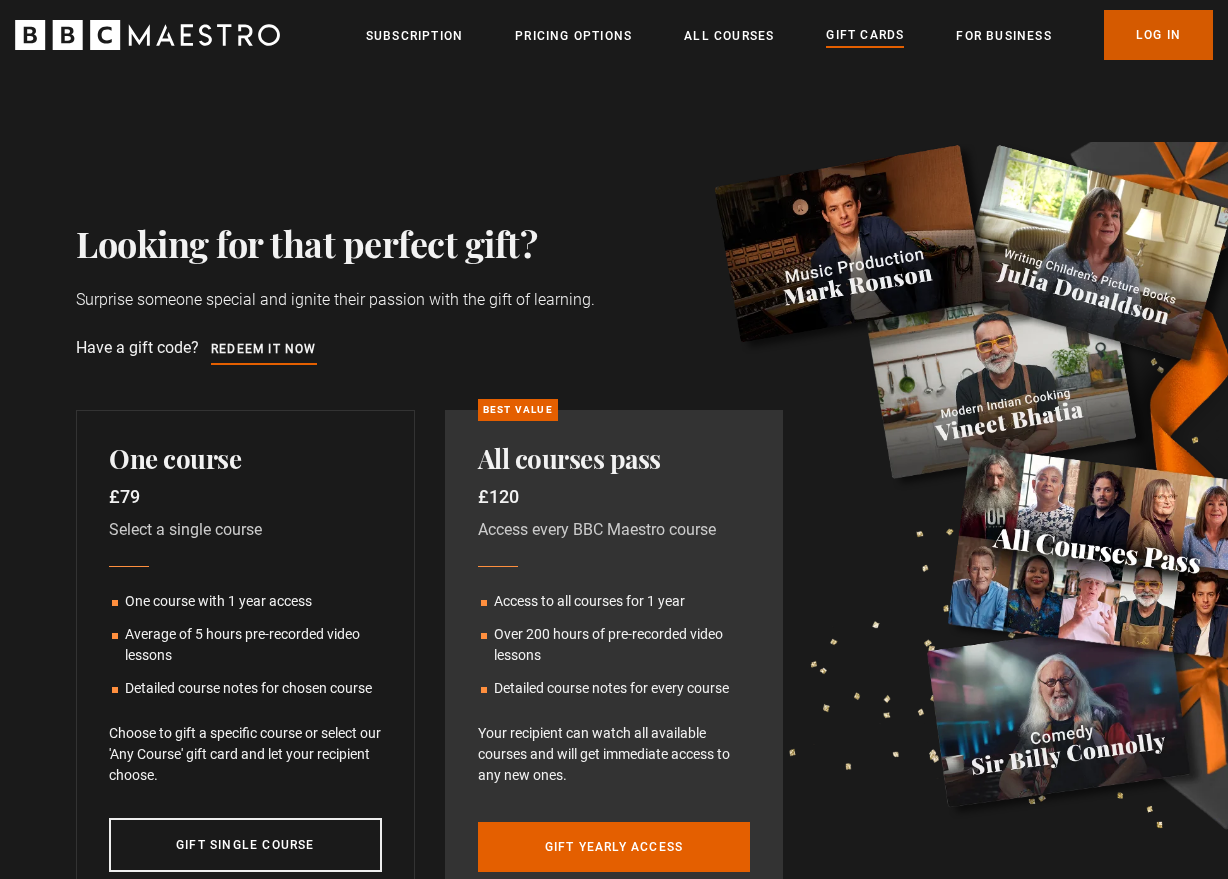 click on "Log In" at bounding box center (1158, 35) 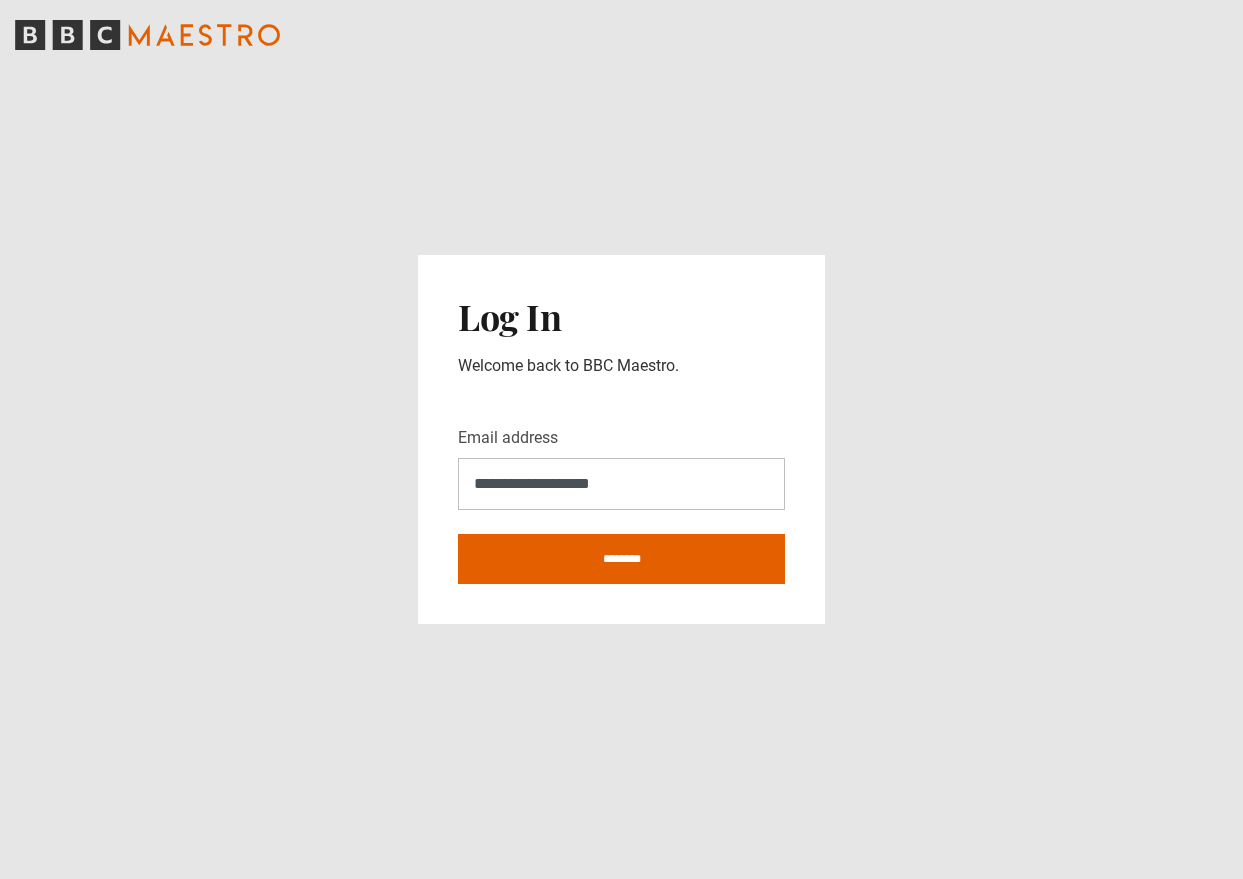 scroll, scrollTop: 0, scrollLeft: 0, axis: both 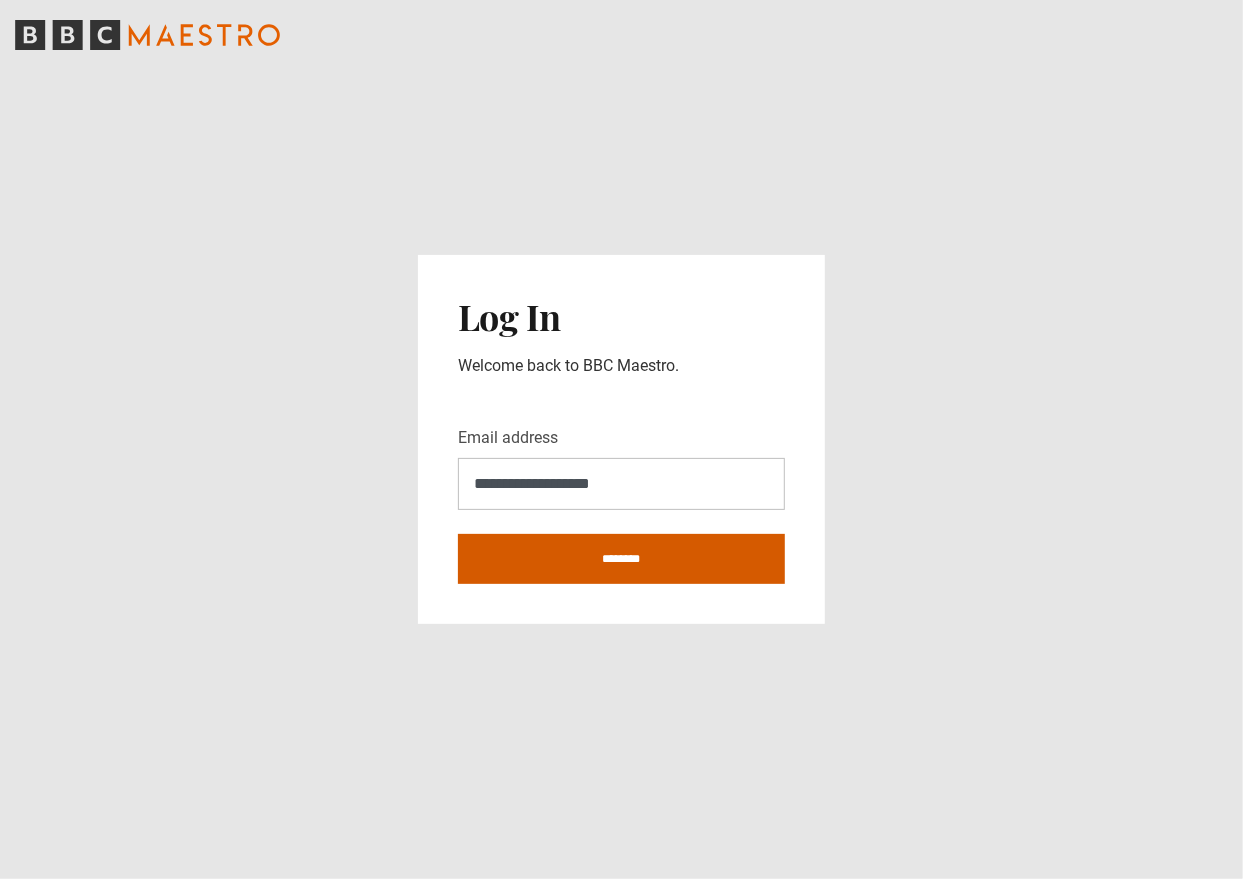 click on "********" at bounding box center (621, 559) 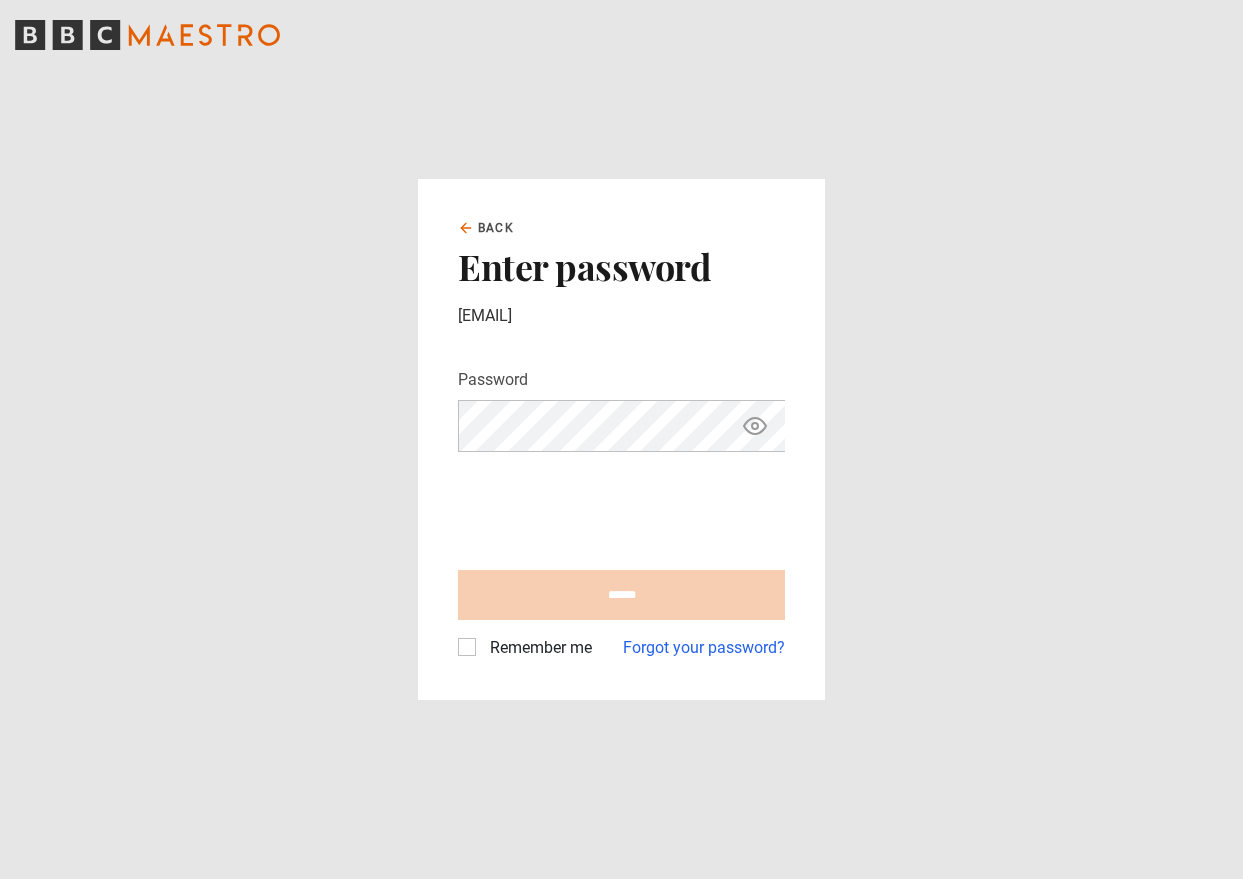 scroll, scrollTop: 0, scrollLeft: 0, axis: both 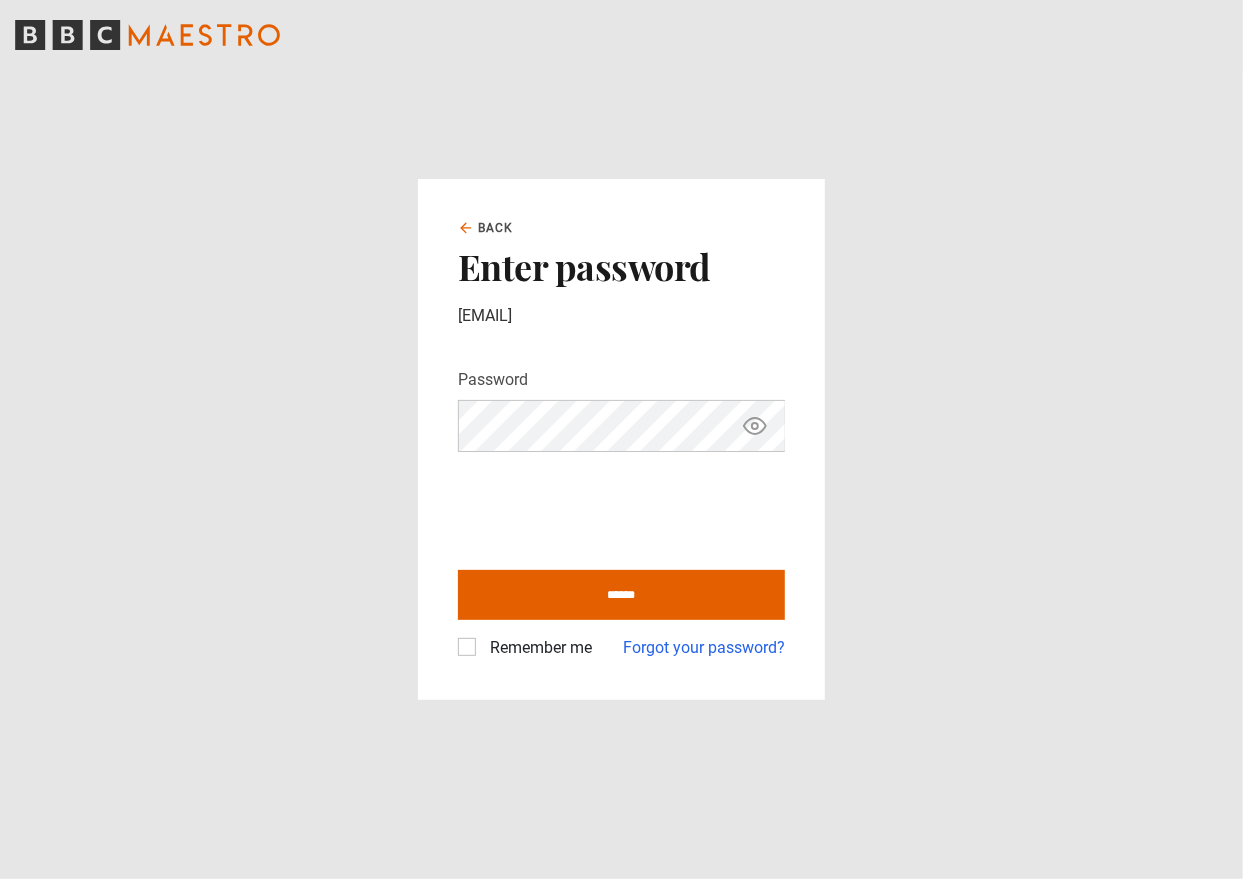 click 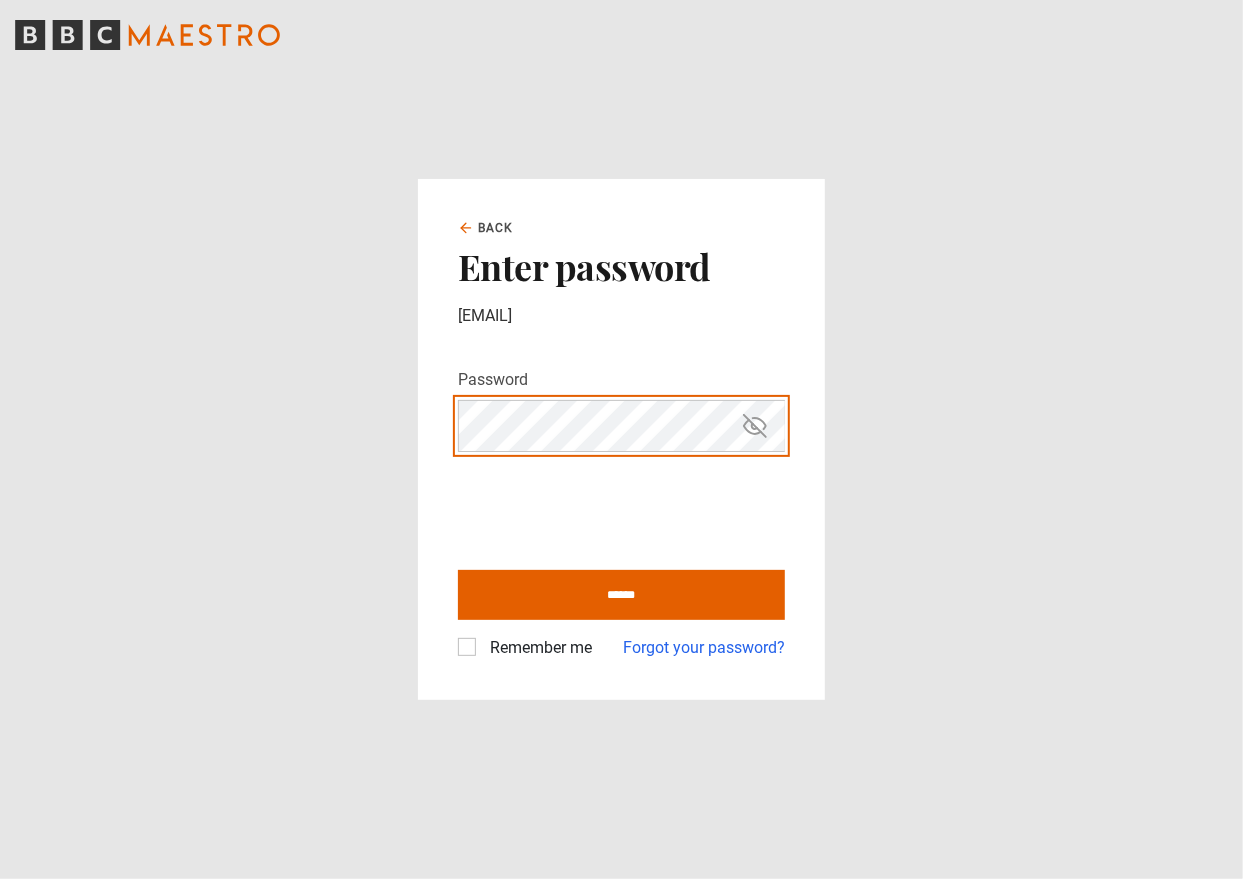 click on "Back
Enter password
clareoz66@gmail.com
Password
Your password is hidden
******
Remember me
Forgot your password?" at bounding box center [621, 439] 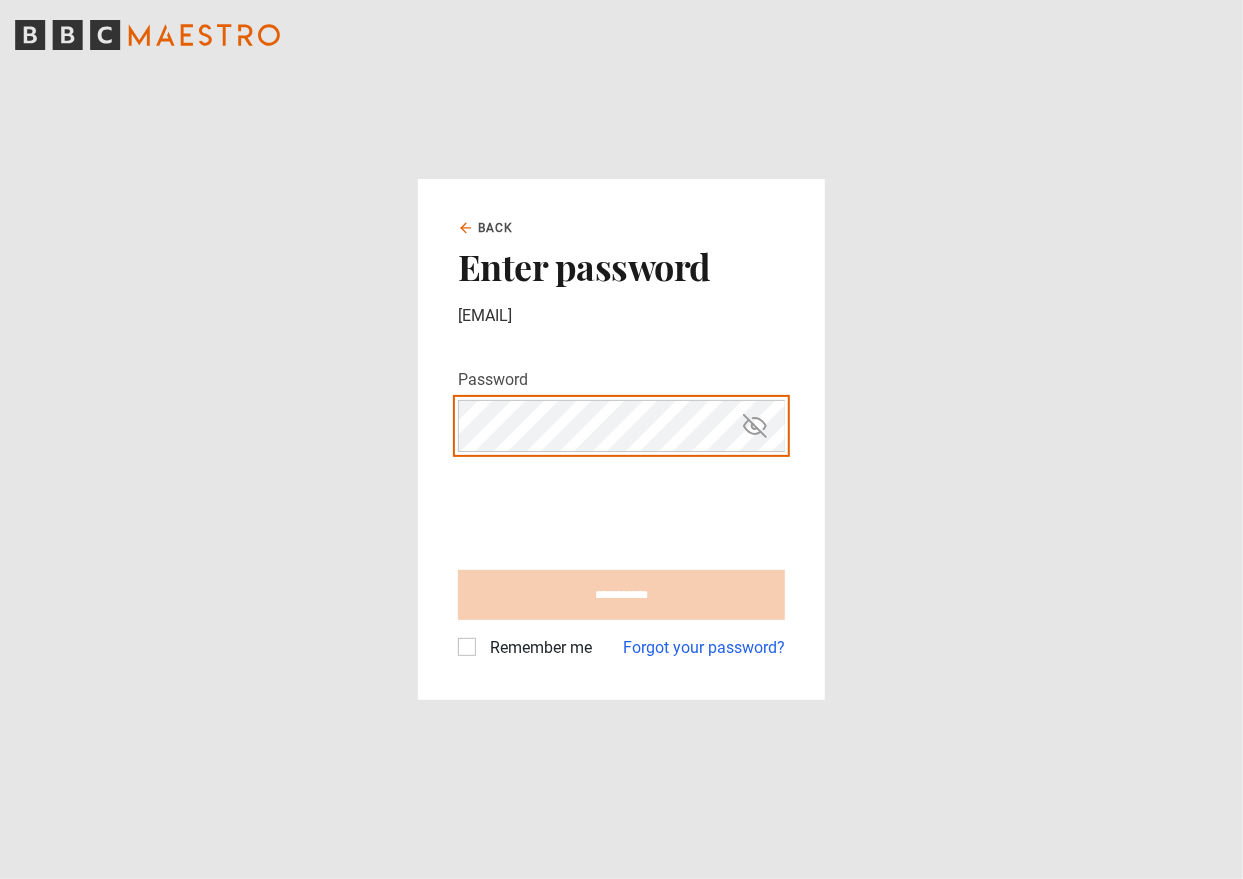 type on "**********" 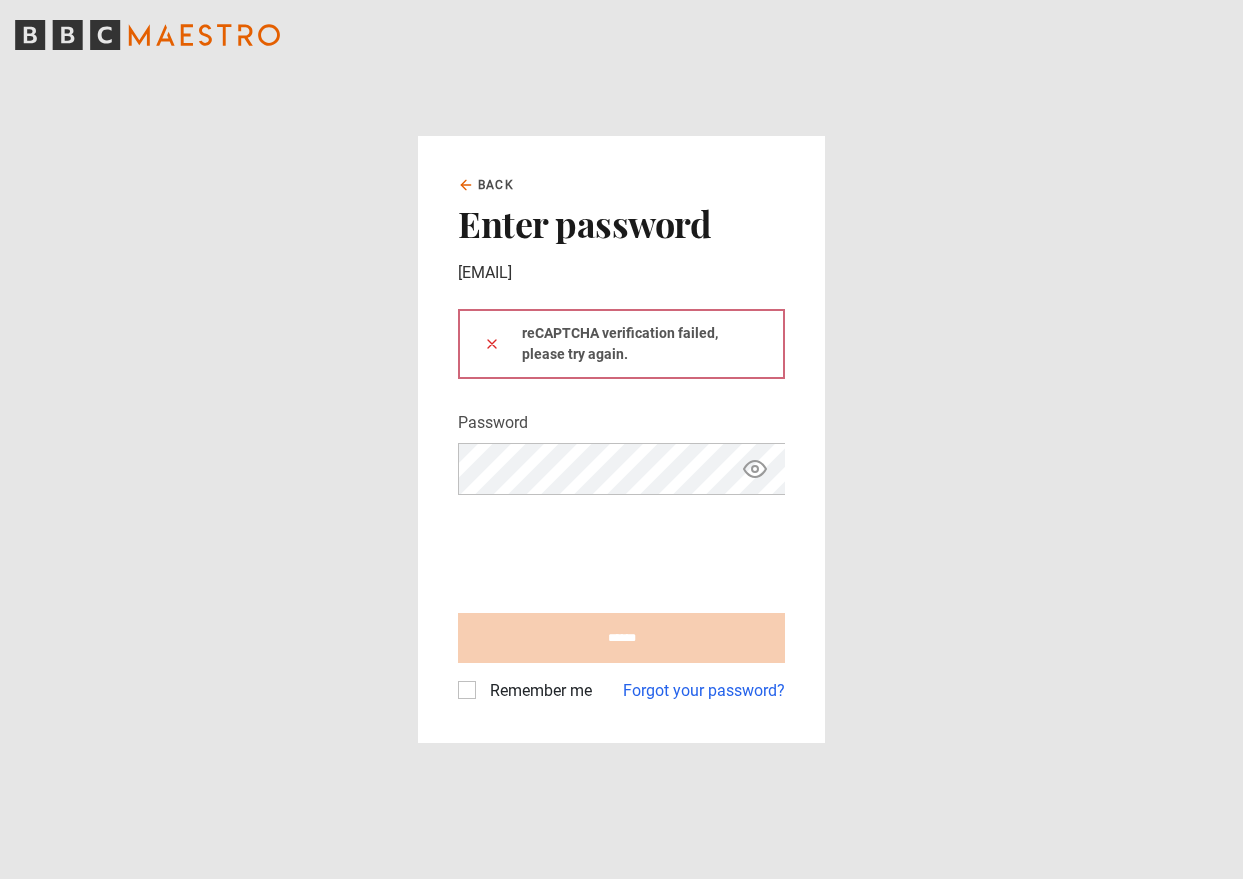 scroll, scrollTop: 0, scrollLeft: 0, axis: both 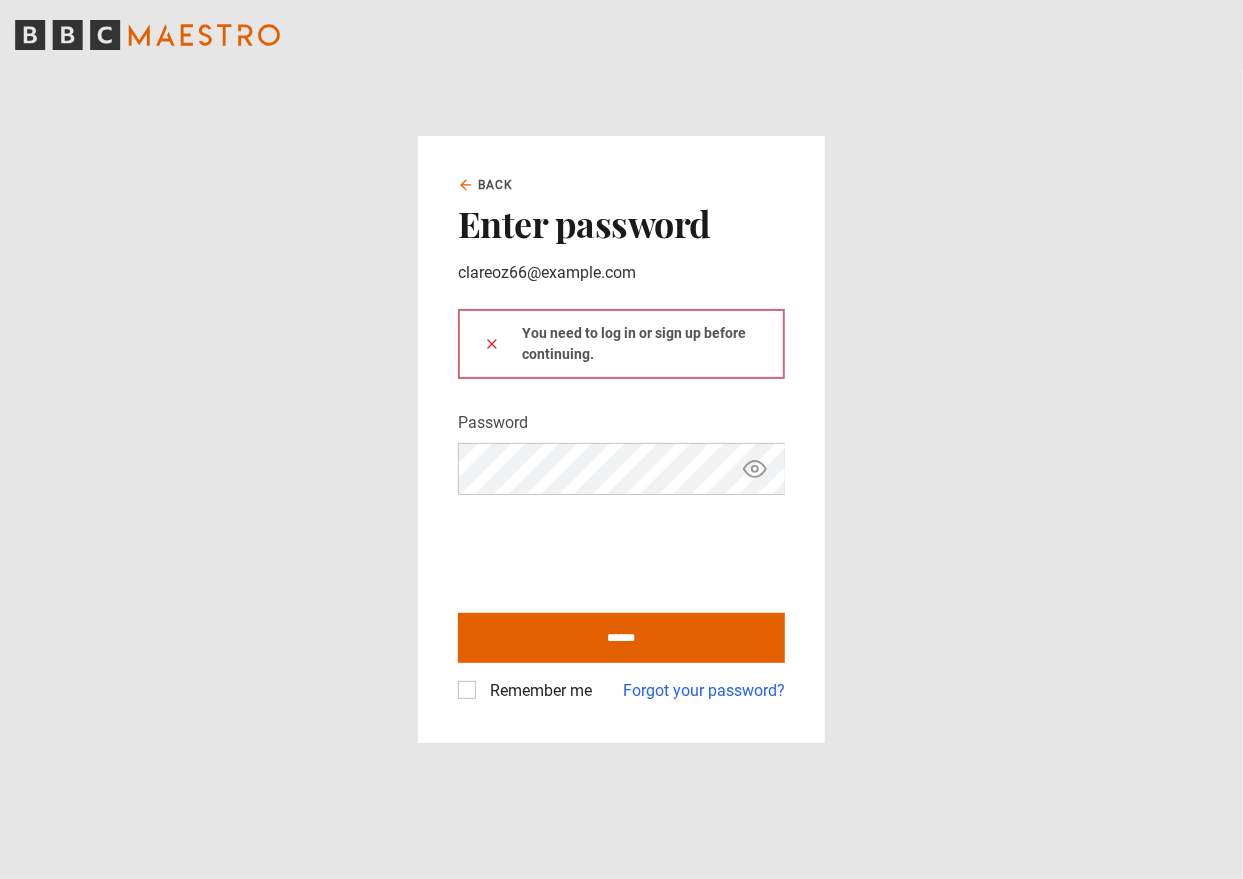 click on "You need to log in or sign up before continuing." at bounding box center [621, 344] 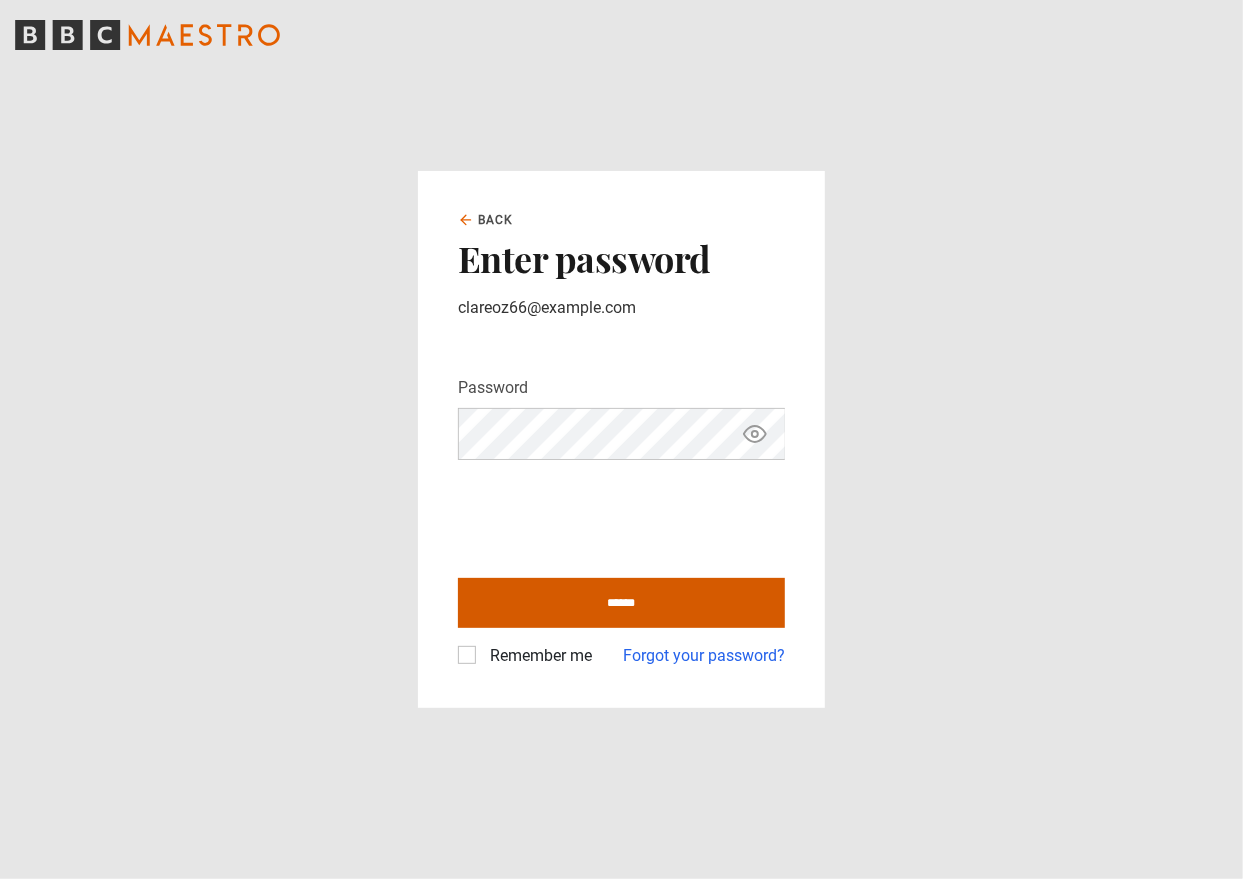 click on "******" at bounding box center [621, 603] 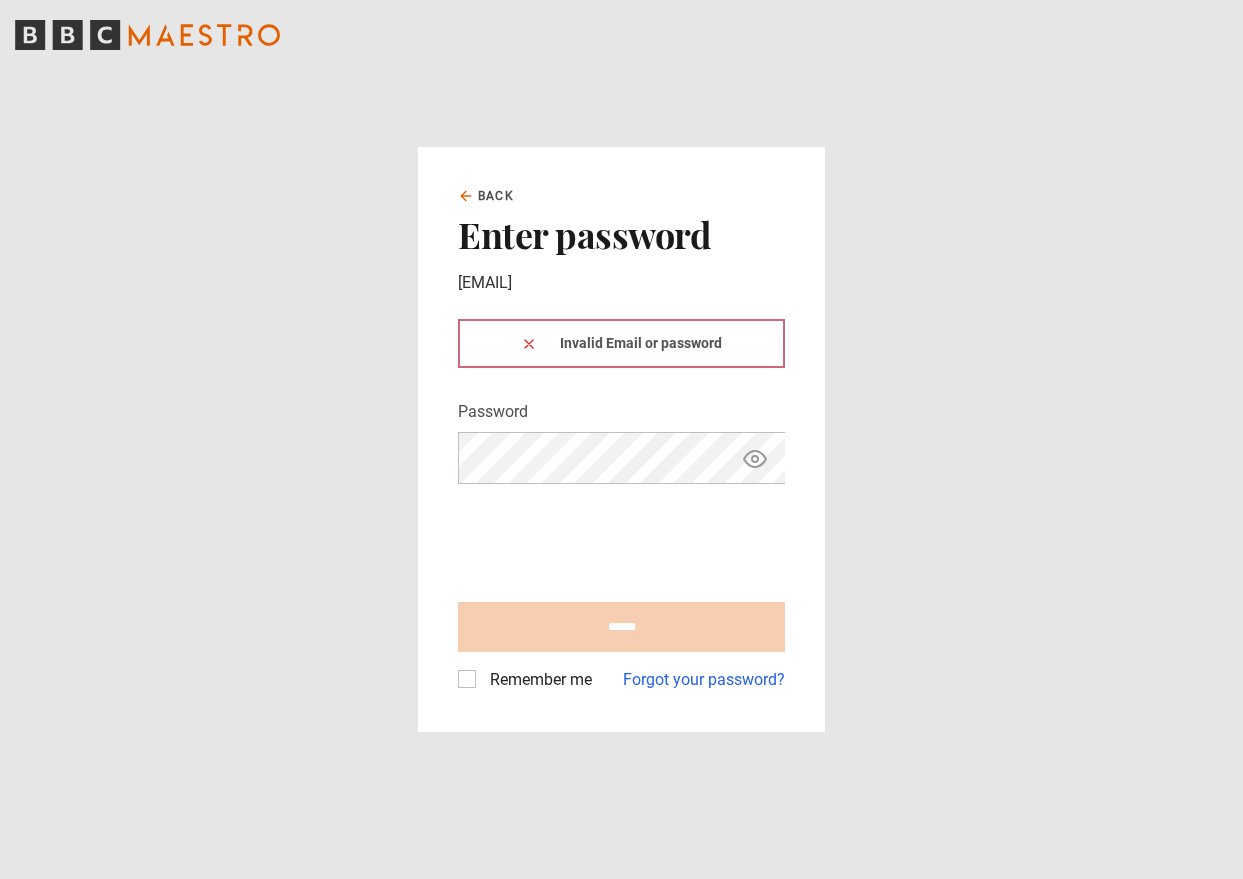 scroll, scrollTop: 0, scrollLeft: 0, axis: both 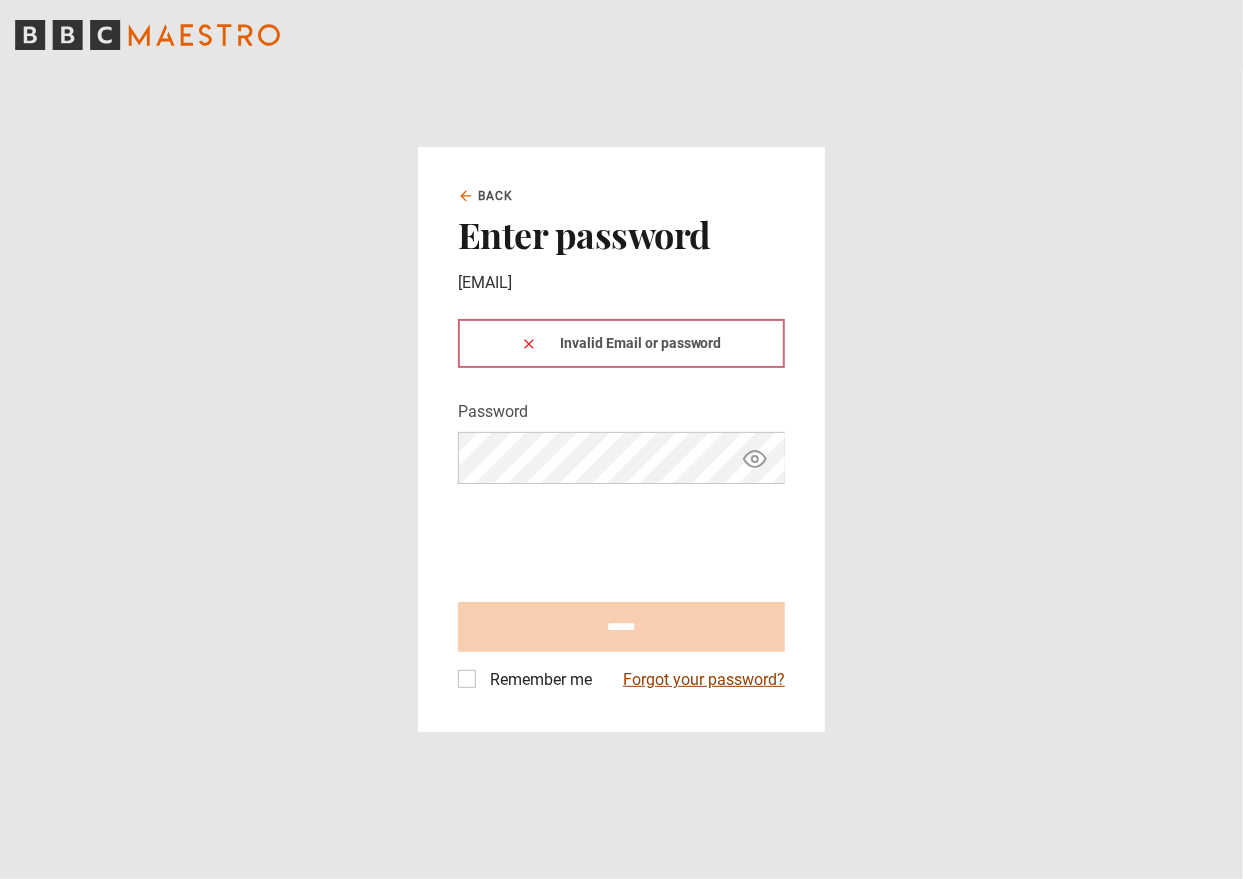 click on "Forgot your password?" at bounding box center (704, 680) 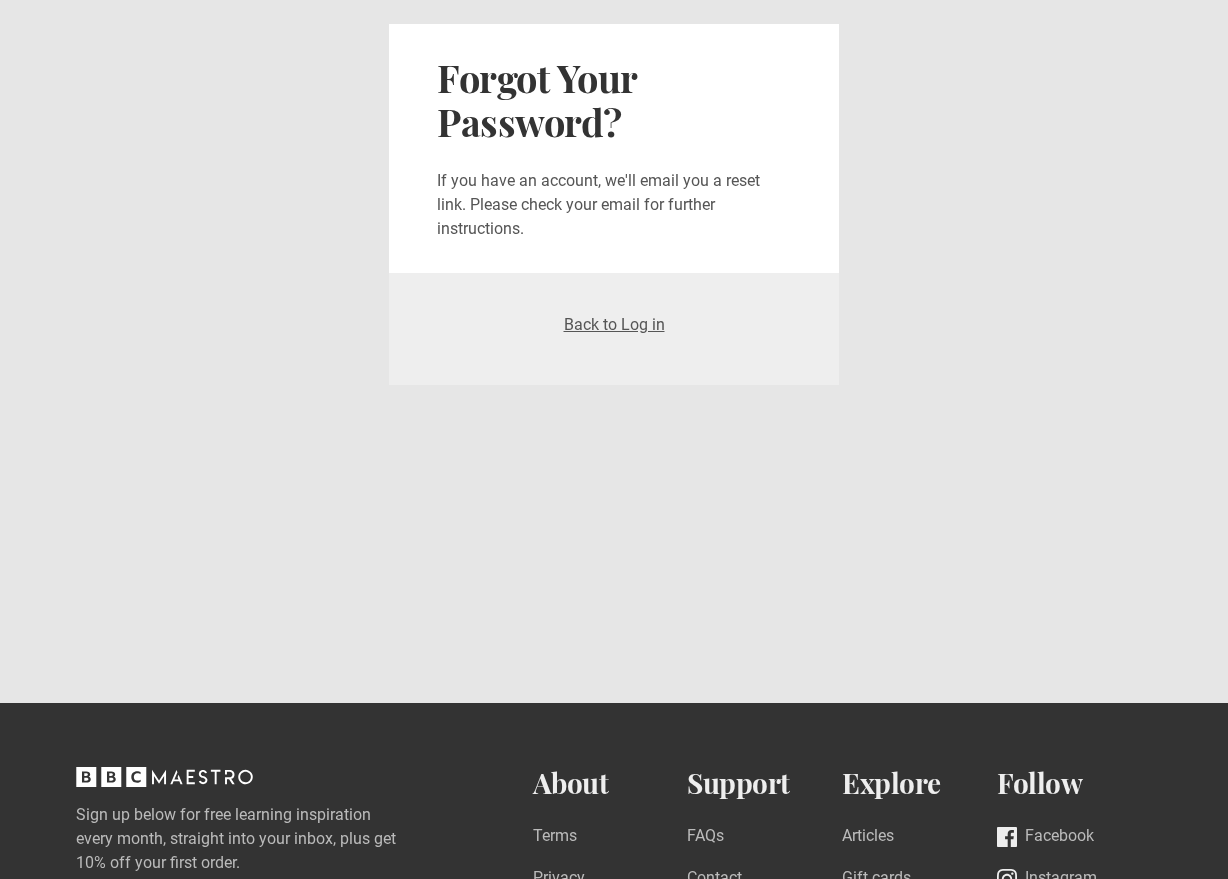 scroll, scrollTop: 0, scrollLeft: 0, axis: both 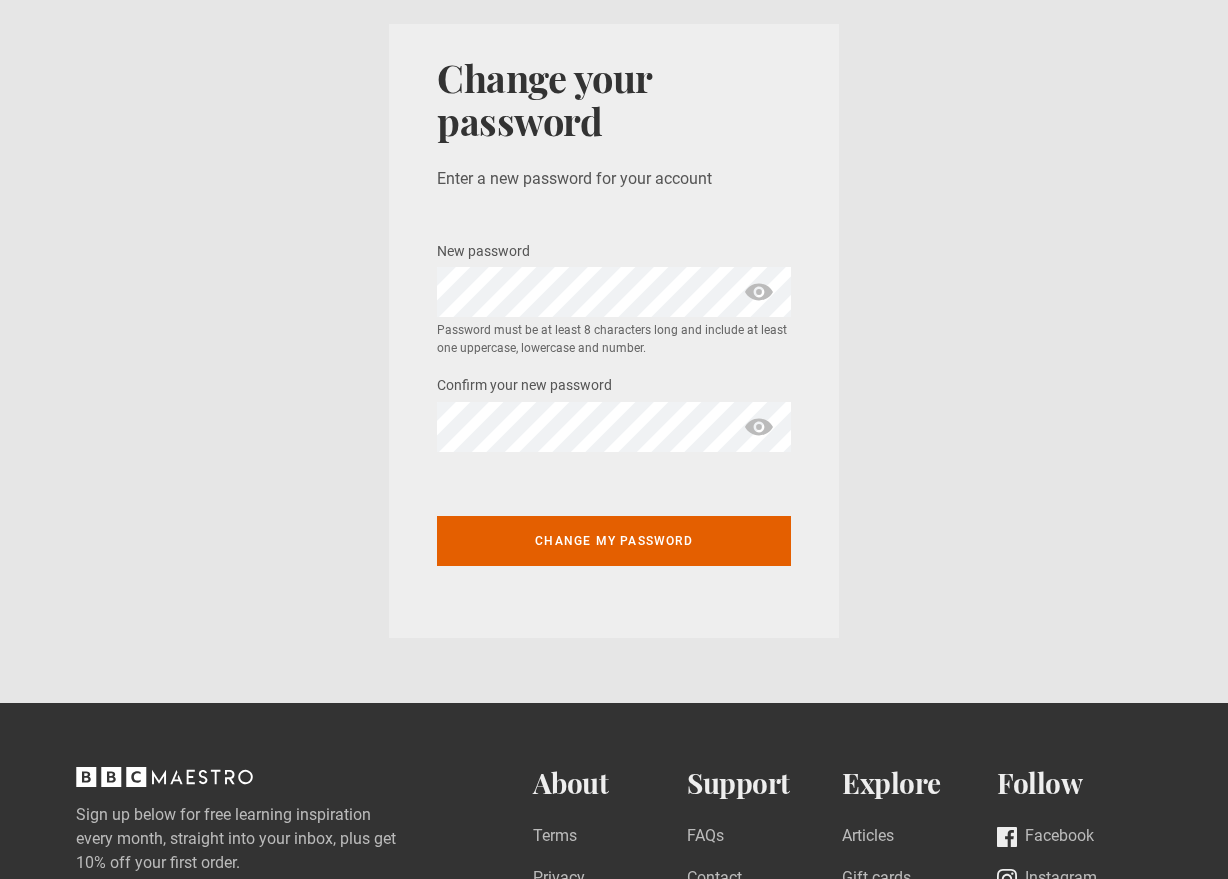 click at bounding box center (759, 292) 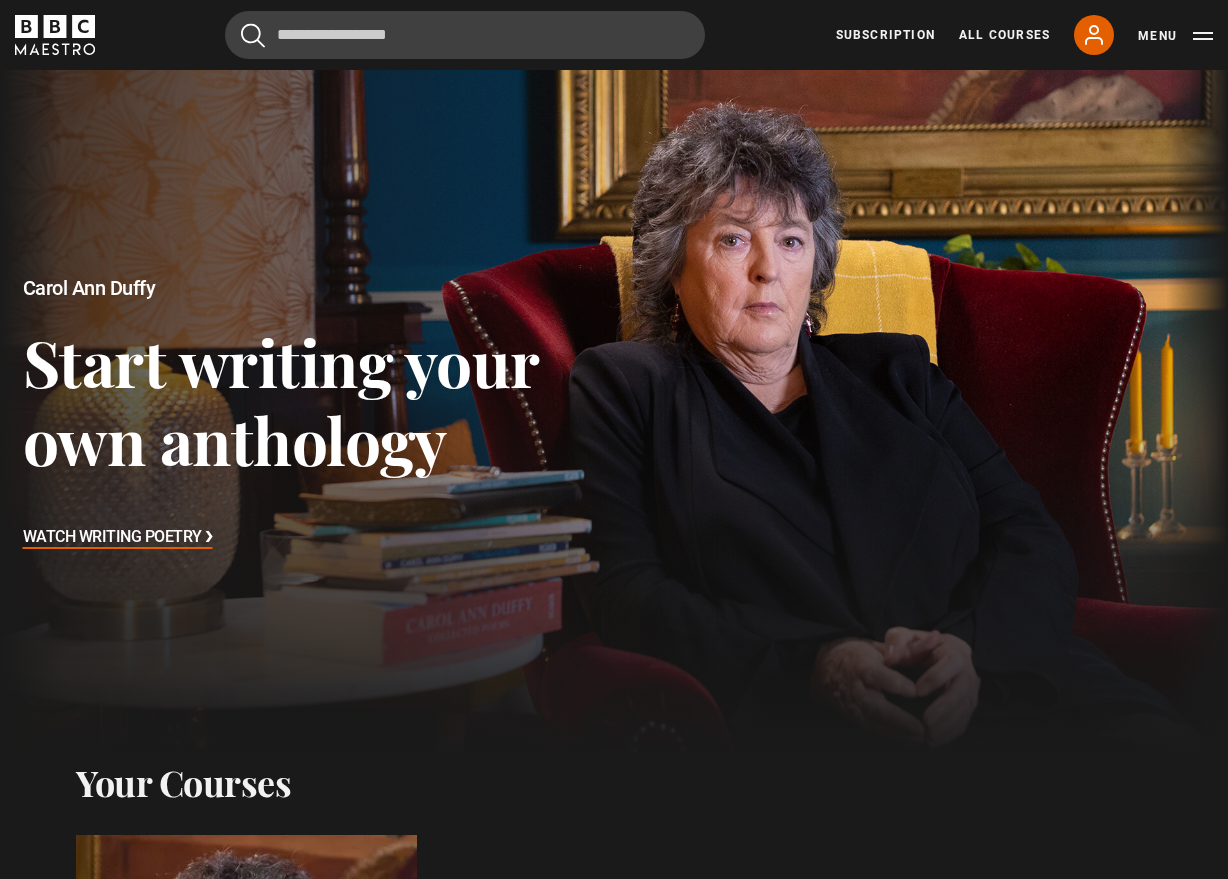 scroll, scrollTop: 0, scrollLeft: 0, axis: both 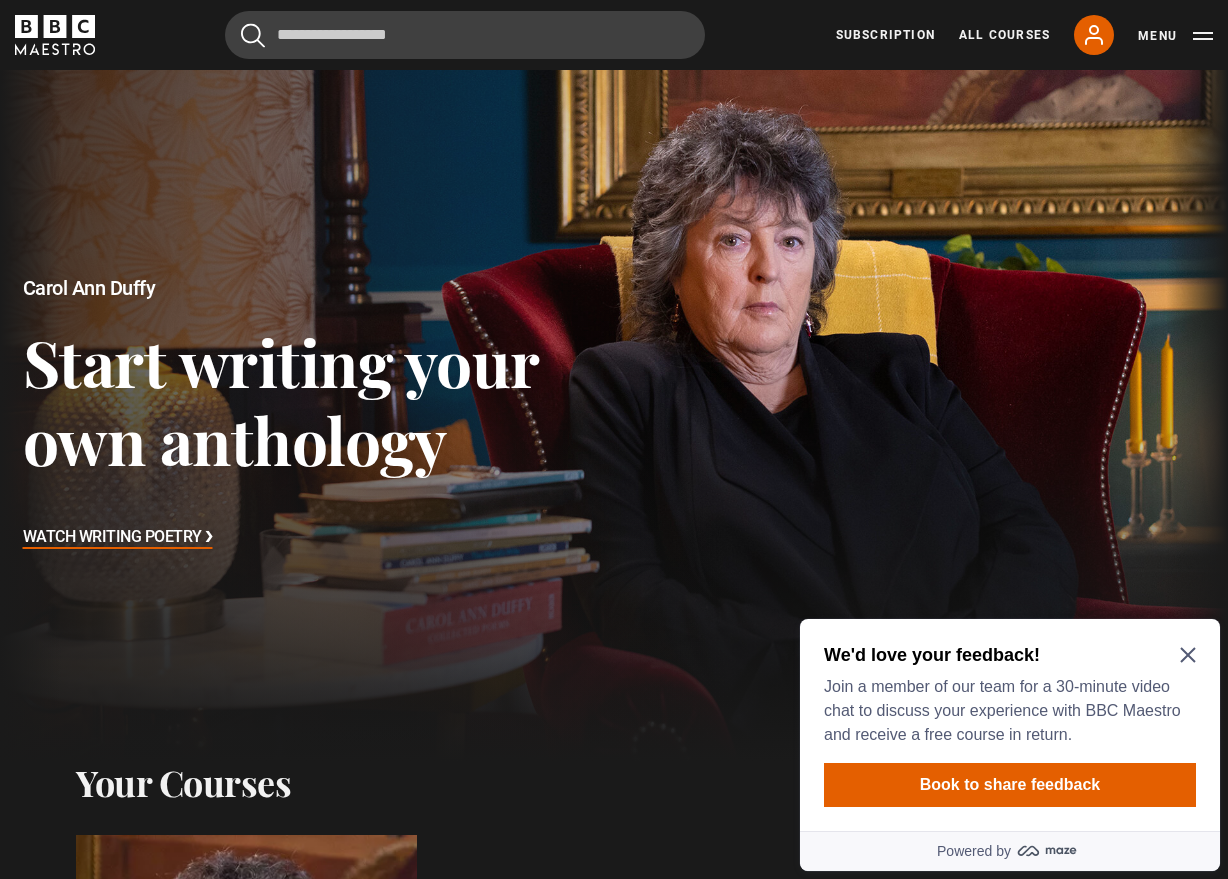 click 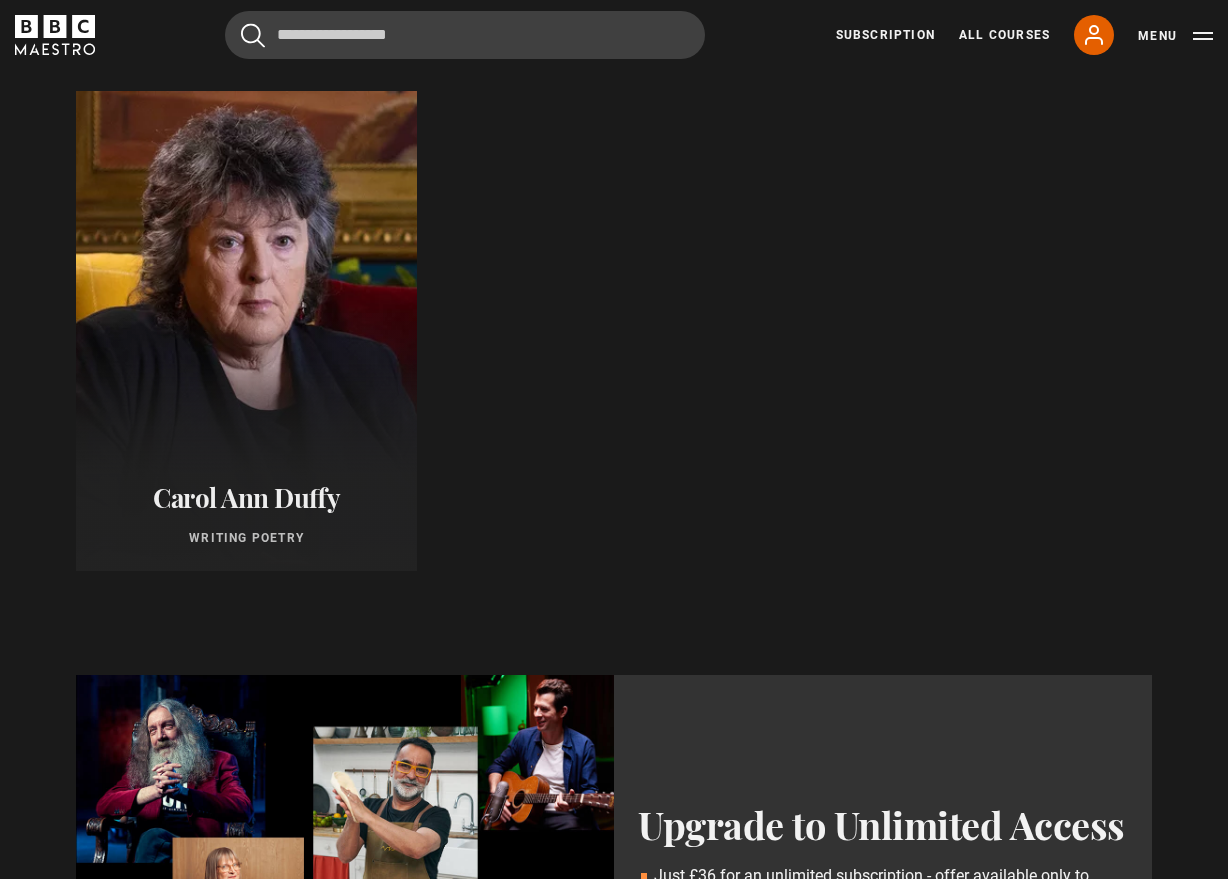 scroll, scrollTop: 200, scrollLeft: 0, axis: vertical 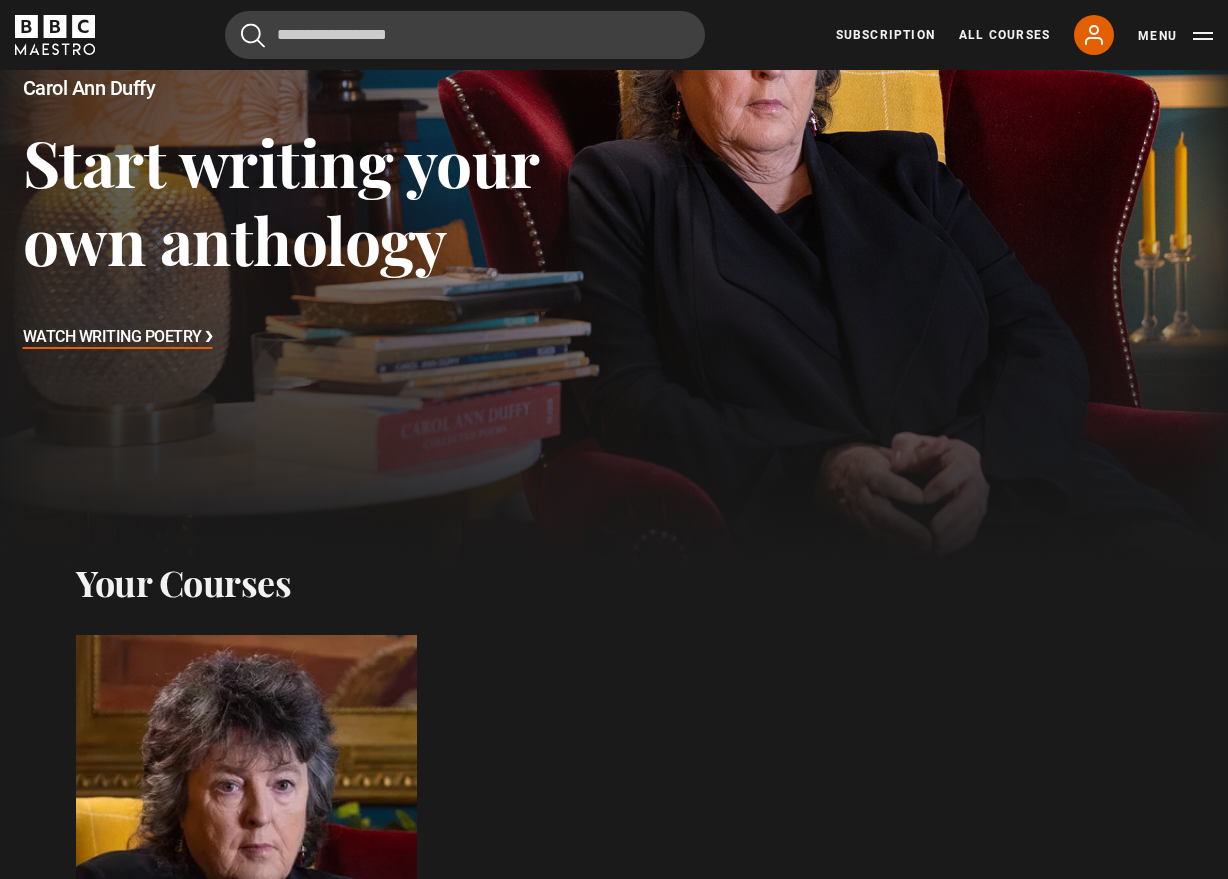 click on "Watch
Writing Poetry ❯" at bounding box center [118, 338] 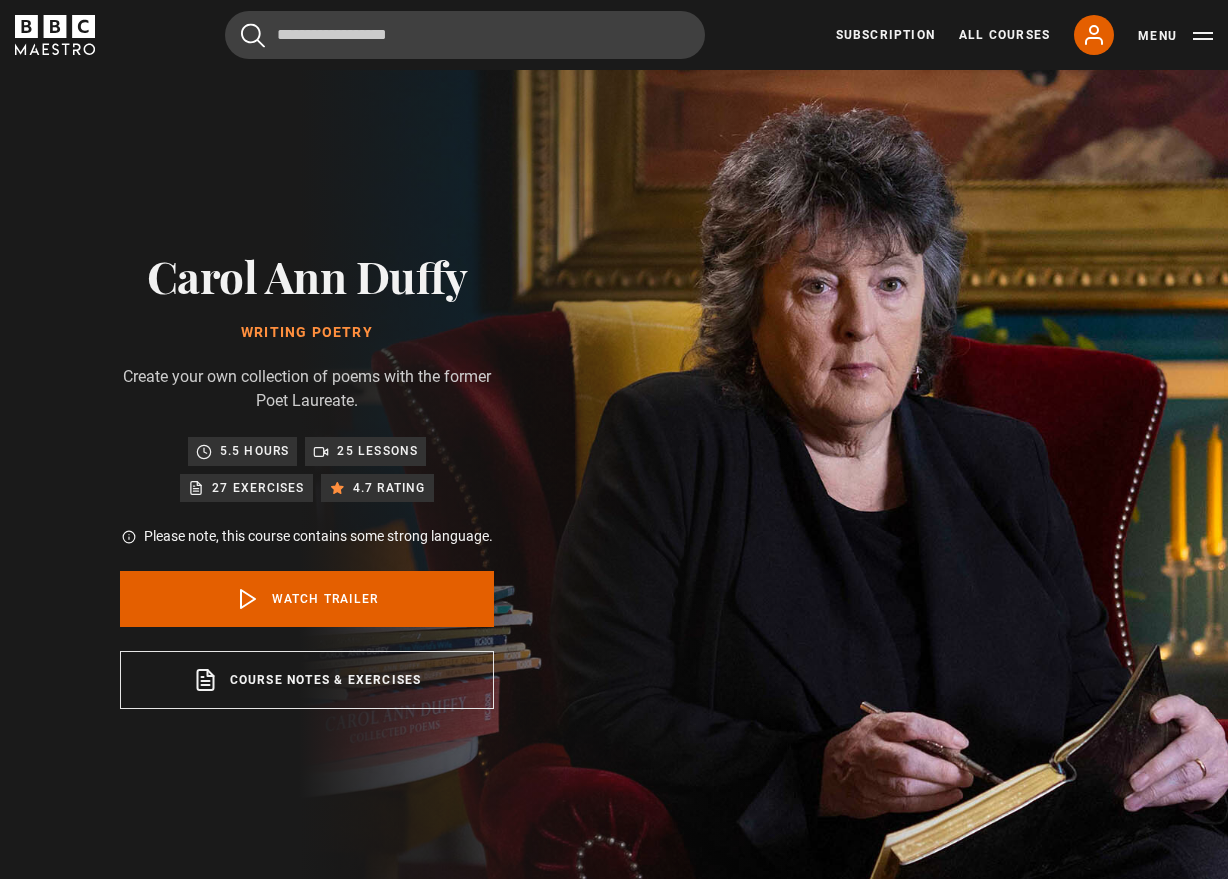 scroll, scrollTop: 0, scrollLeft: 0, axis: both 